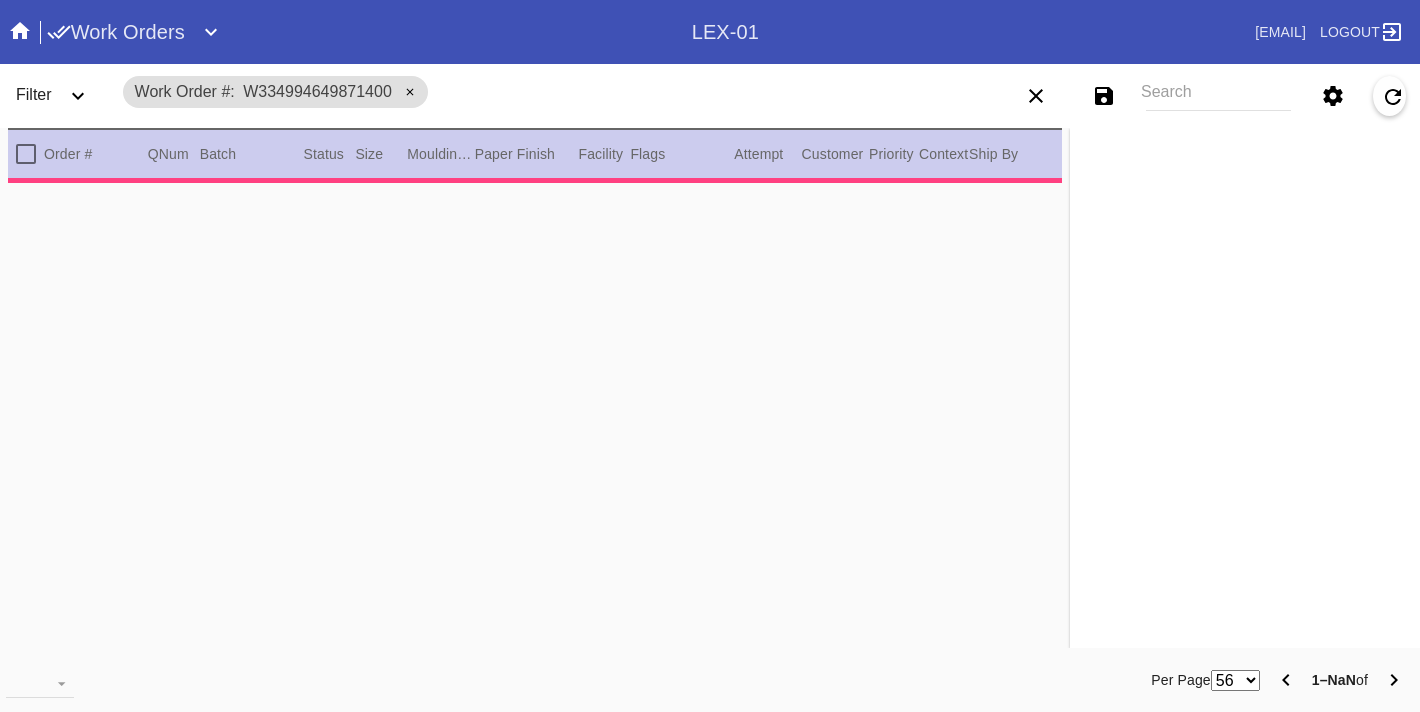 scroll, scrollTop: 0, scrollLeft: 0, axis: both 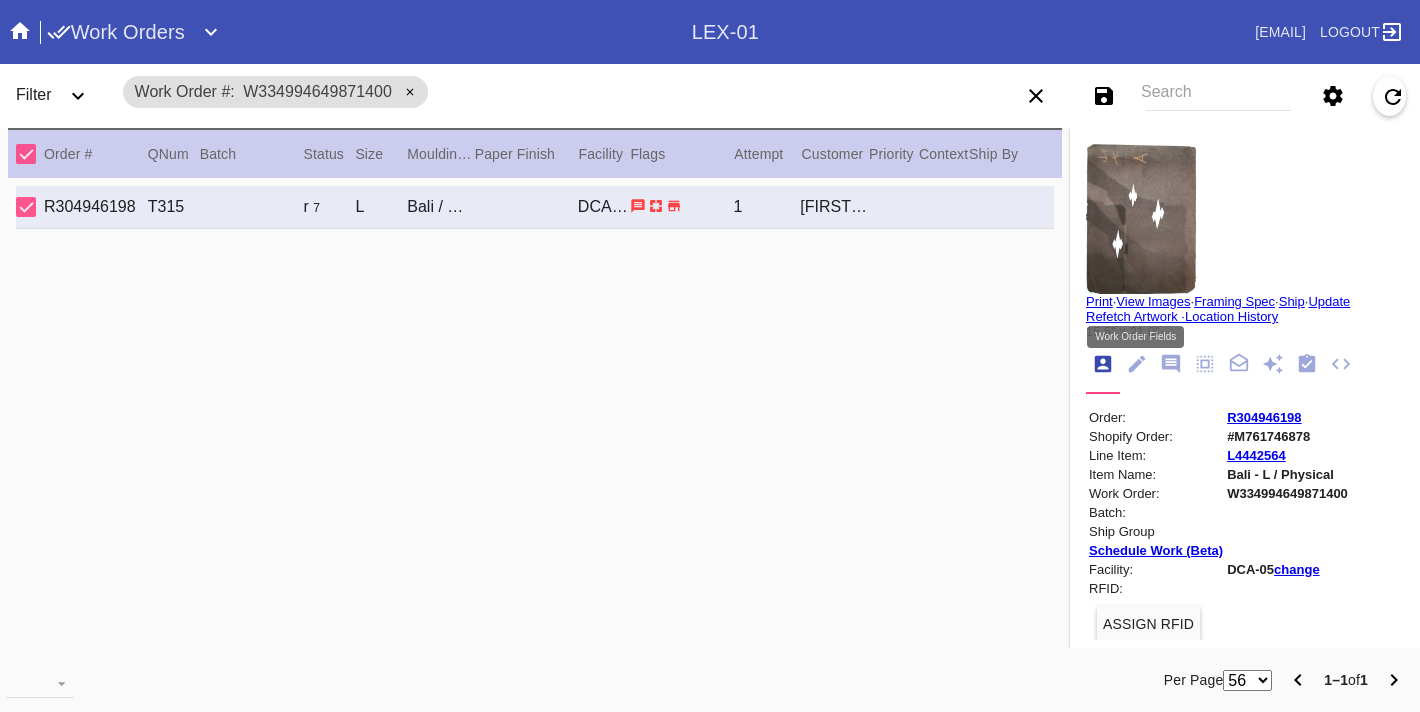 click 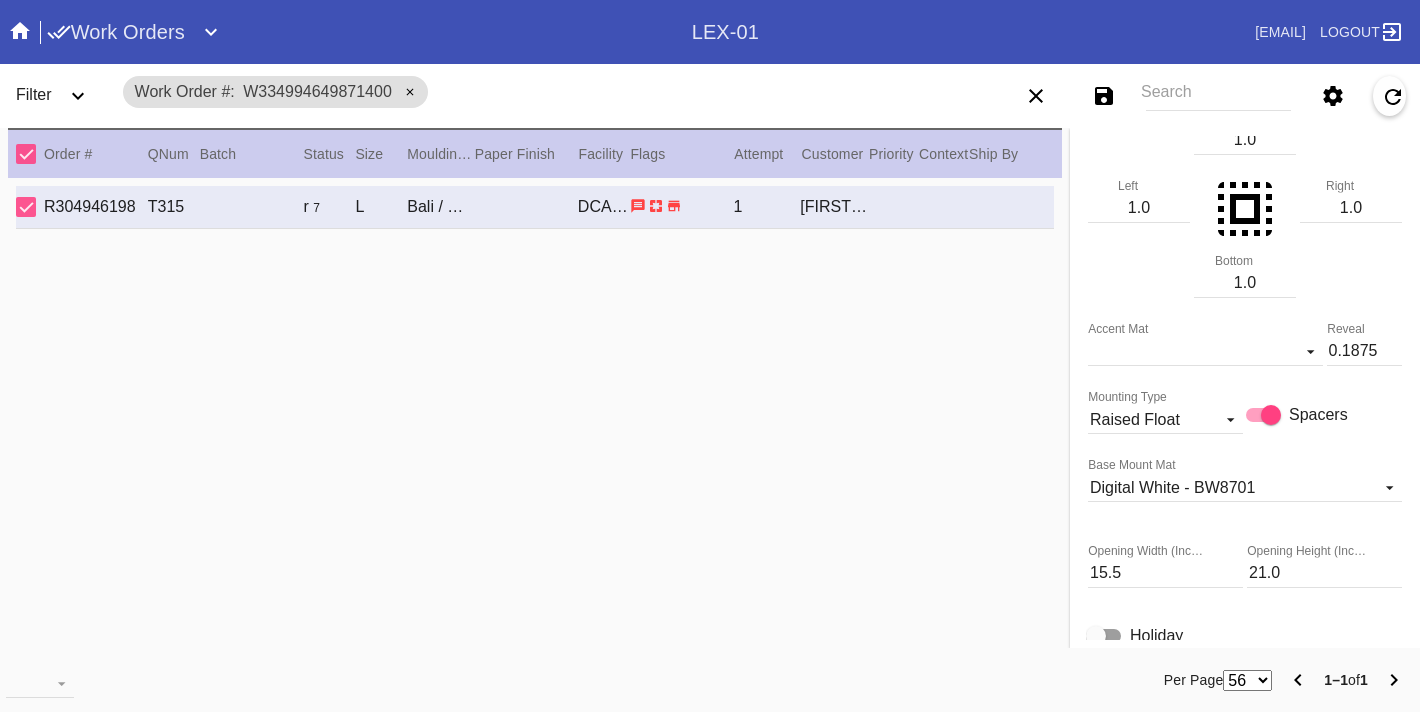 scroll, scrollTop: 550, scrollLeft: 0, axis: vertical 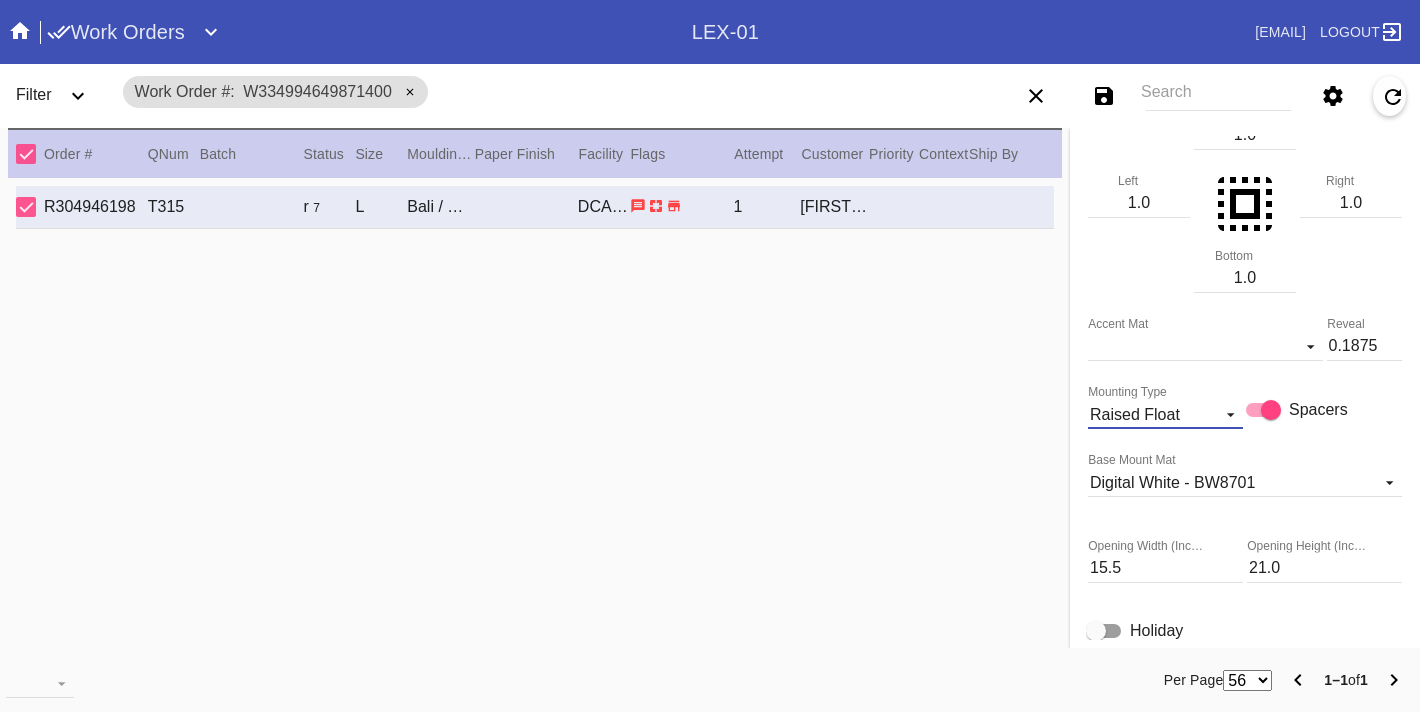 click at bounding box center (1225, 412) 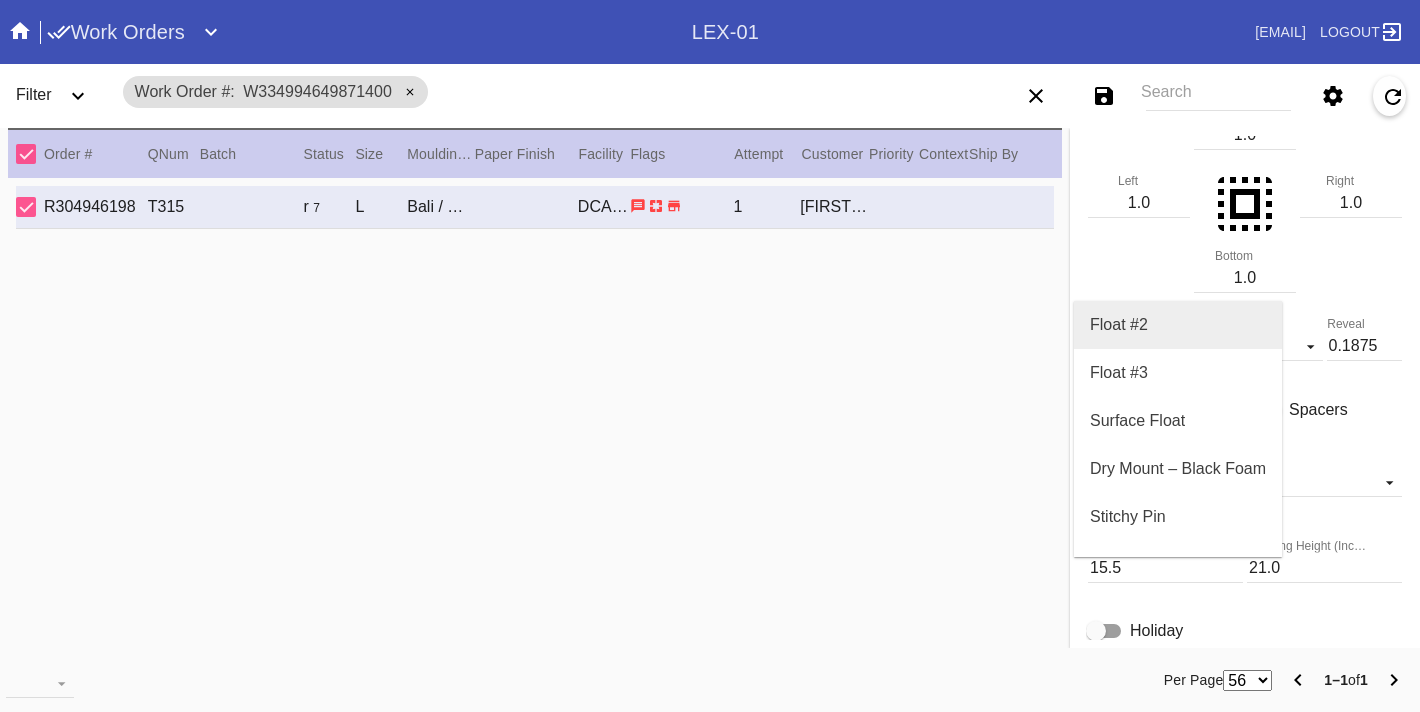 scroll, scrollTop: 156, scrollLeft: 0, axis: vertical 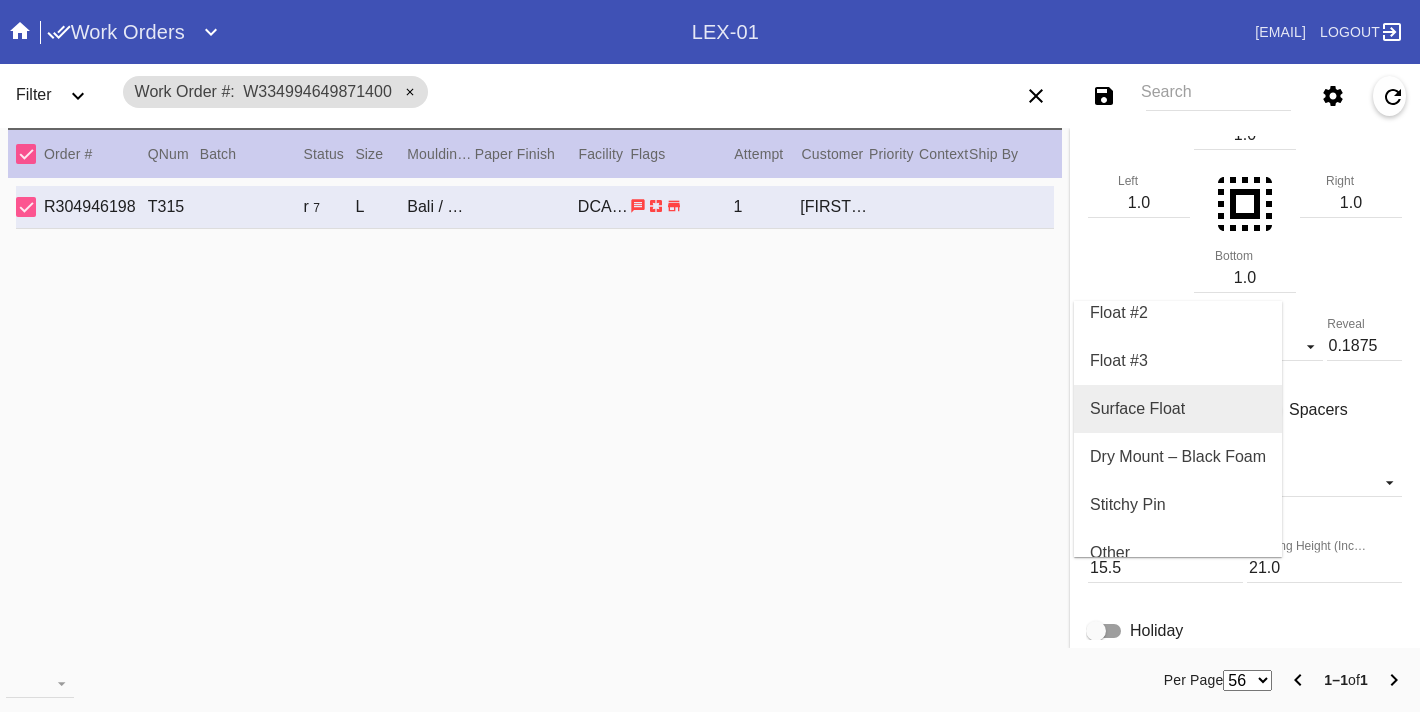 click on "Surface Float" at bounding box center (1137, 409) 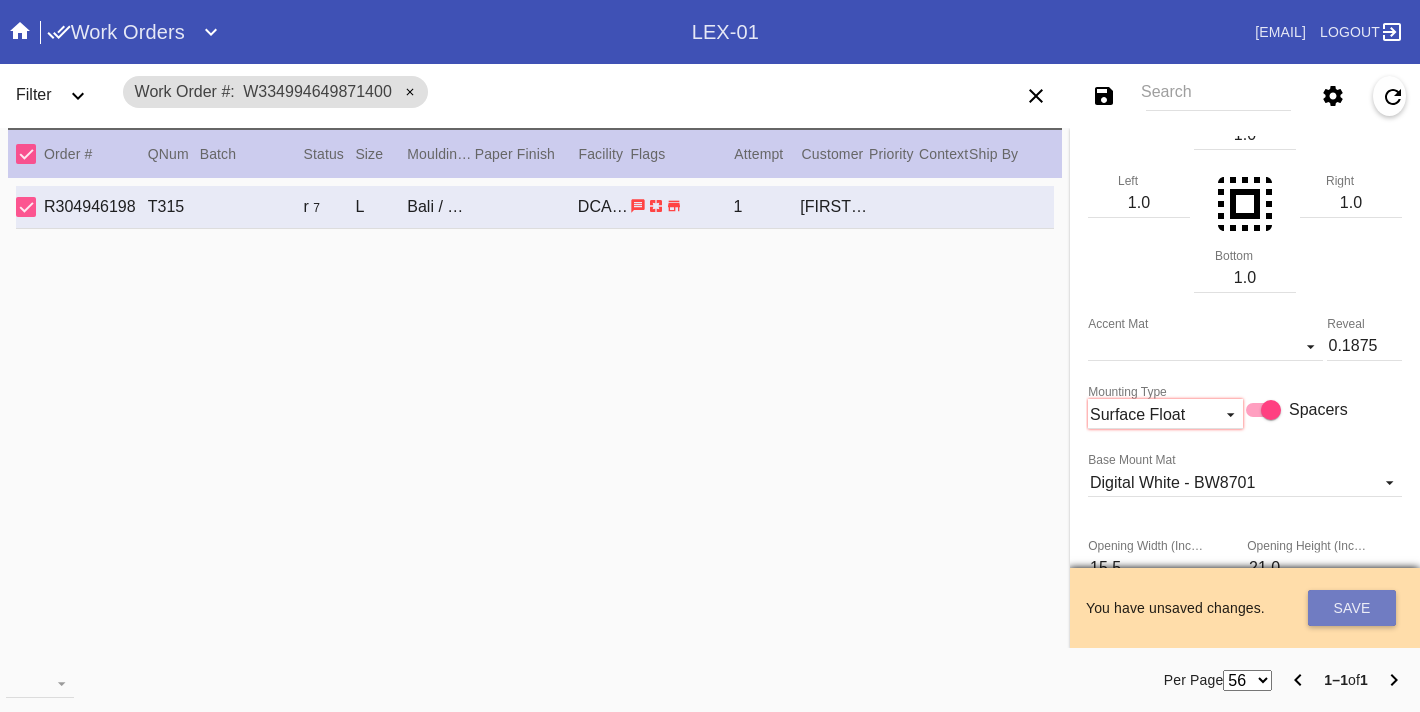 click on "Save" at bounding box center (1352, 608) 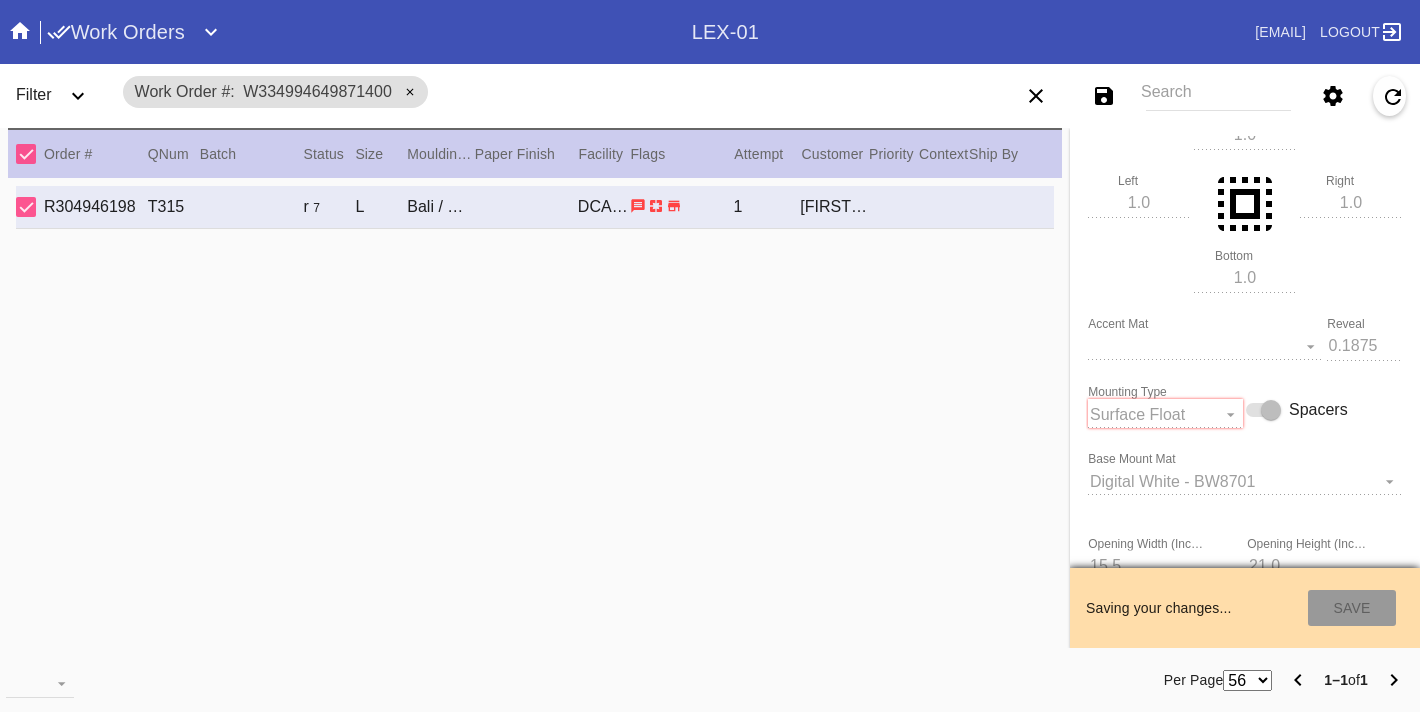 type on "[DATE]" 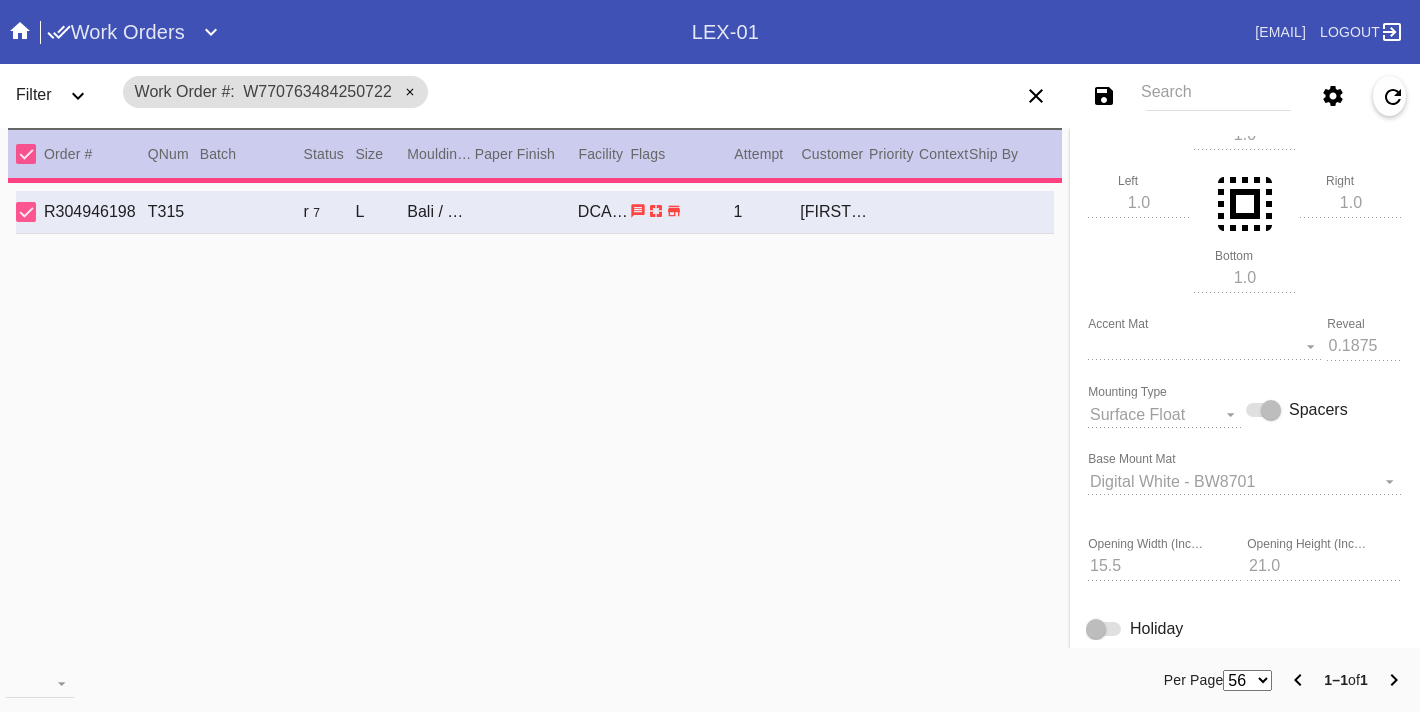 type on "14.25" 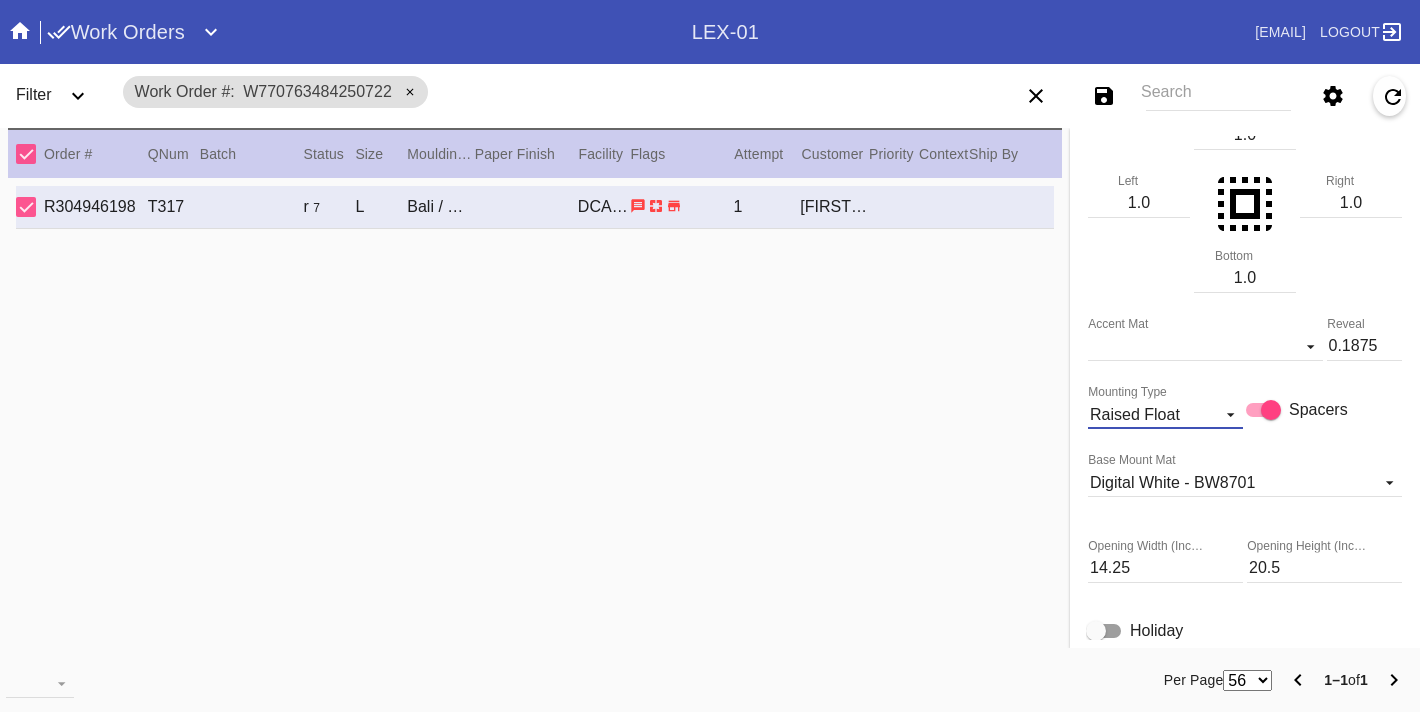 click on "Raised Float" at bounding box center [1149, 415] 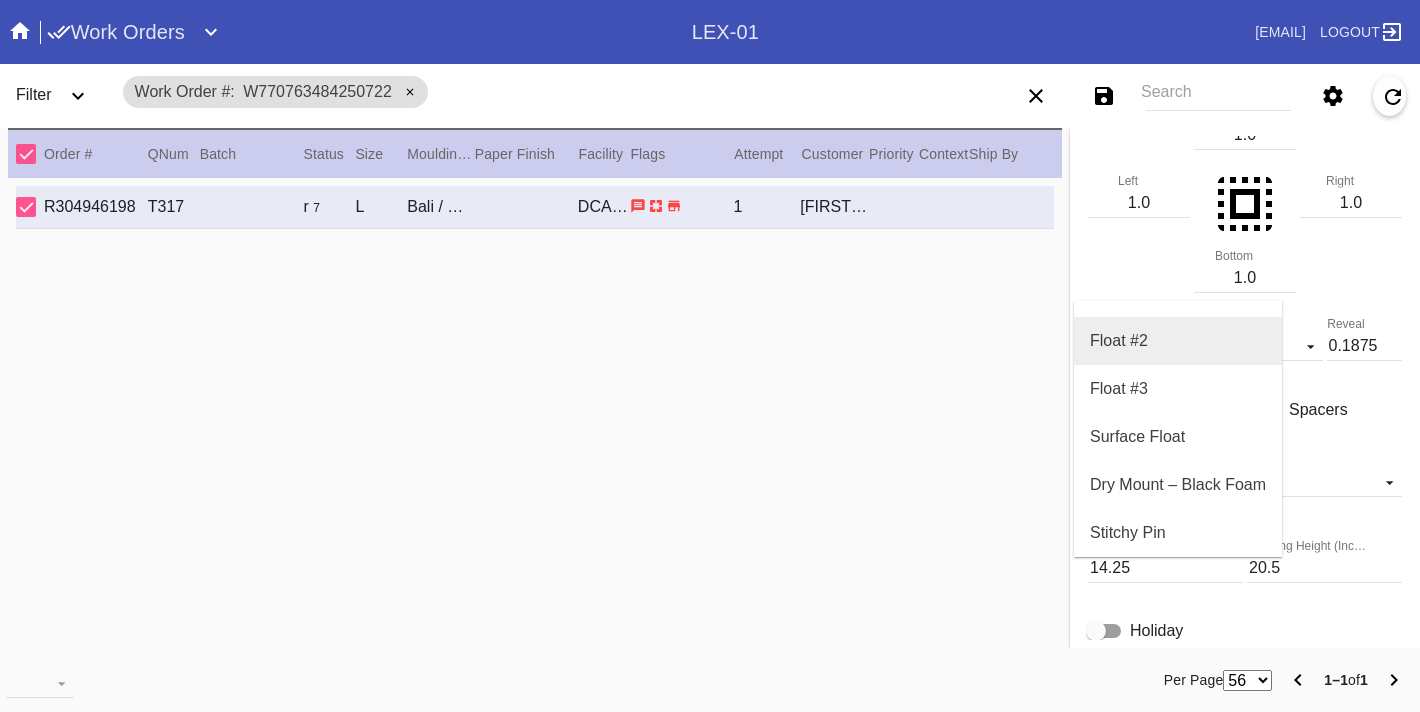 scroll, scrollTop: 132, scrollLeft: 0, axis: vertical 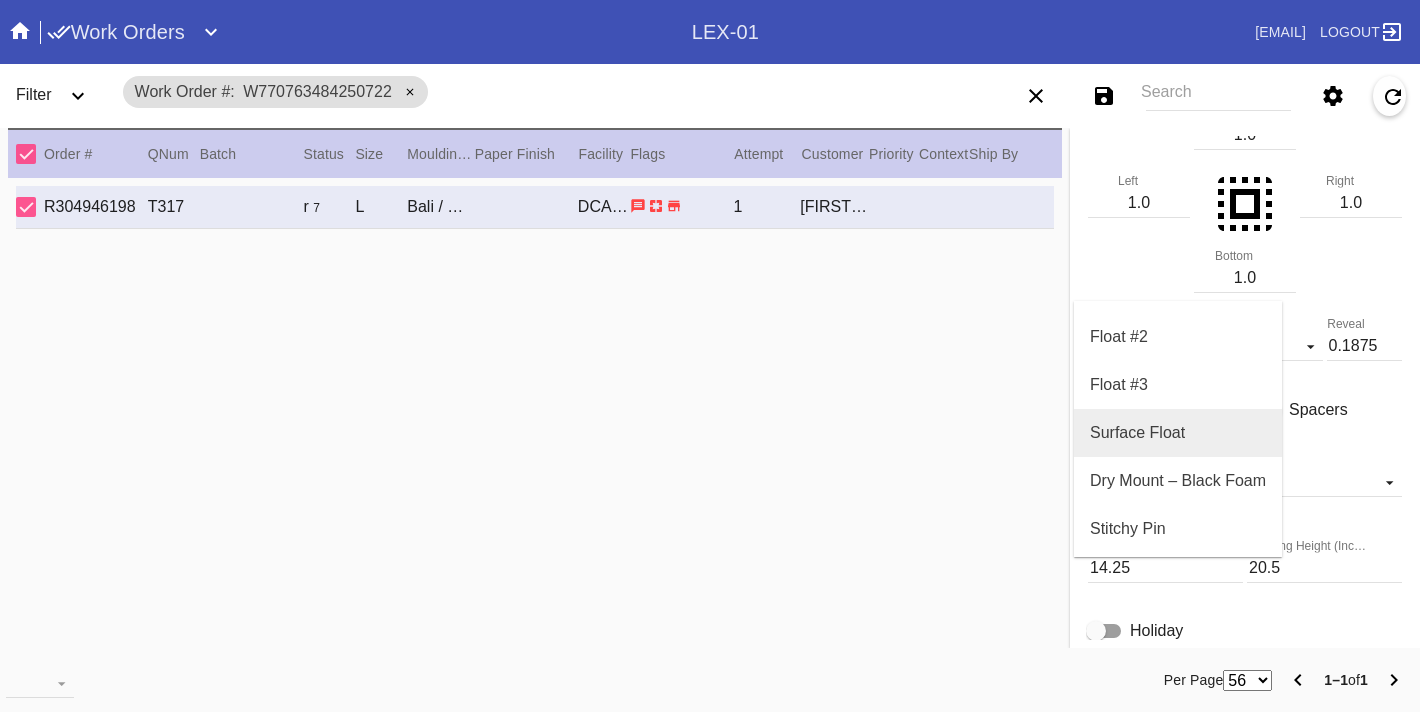 click on "Surface Float" at bounding box center [1137, 433] 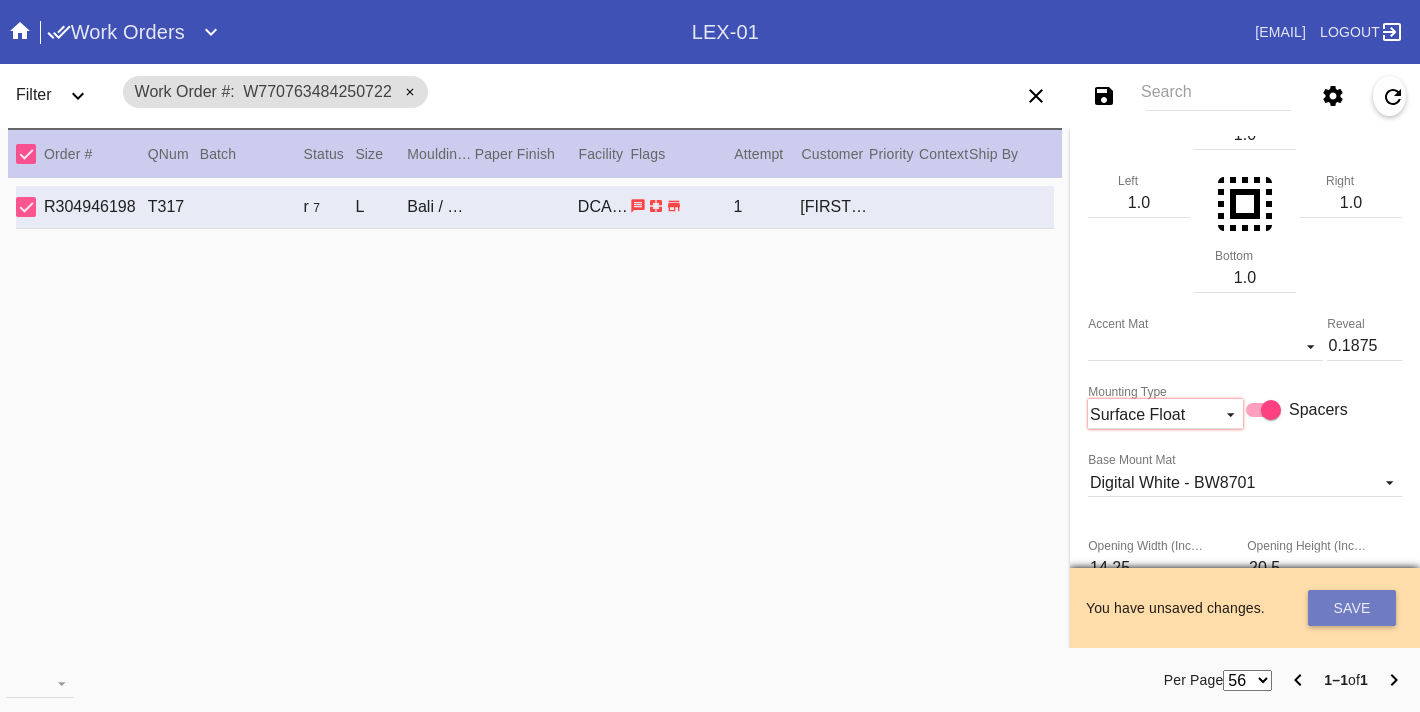 click on "Save" at bounding box center [1352, 608] 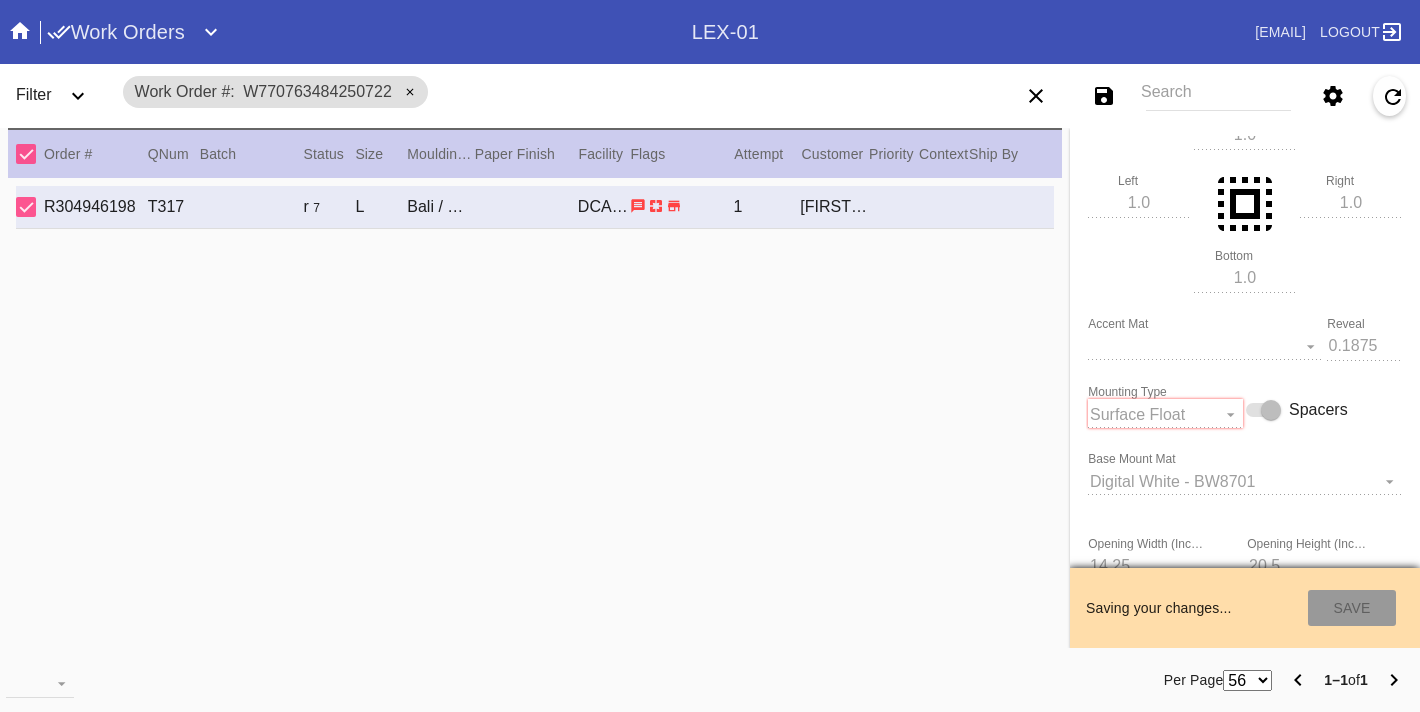 type on "[DATE]" 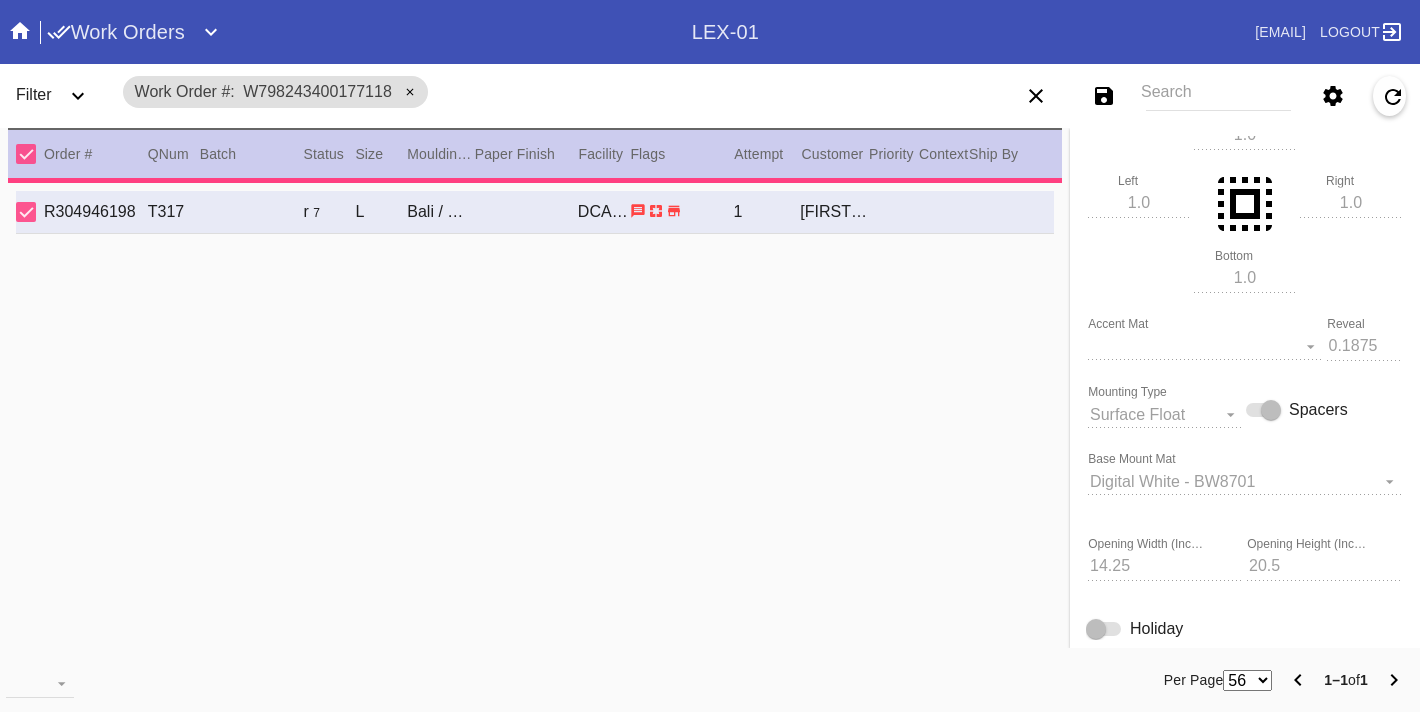 type on "14.5" 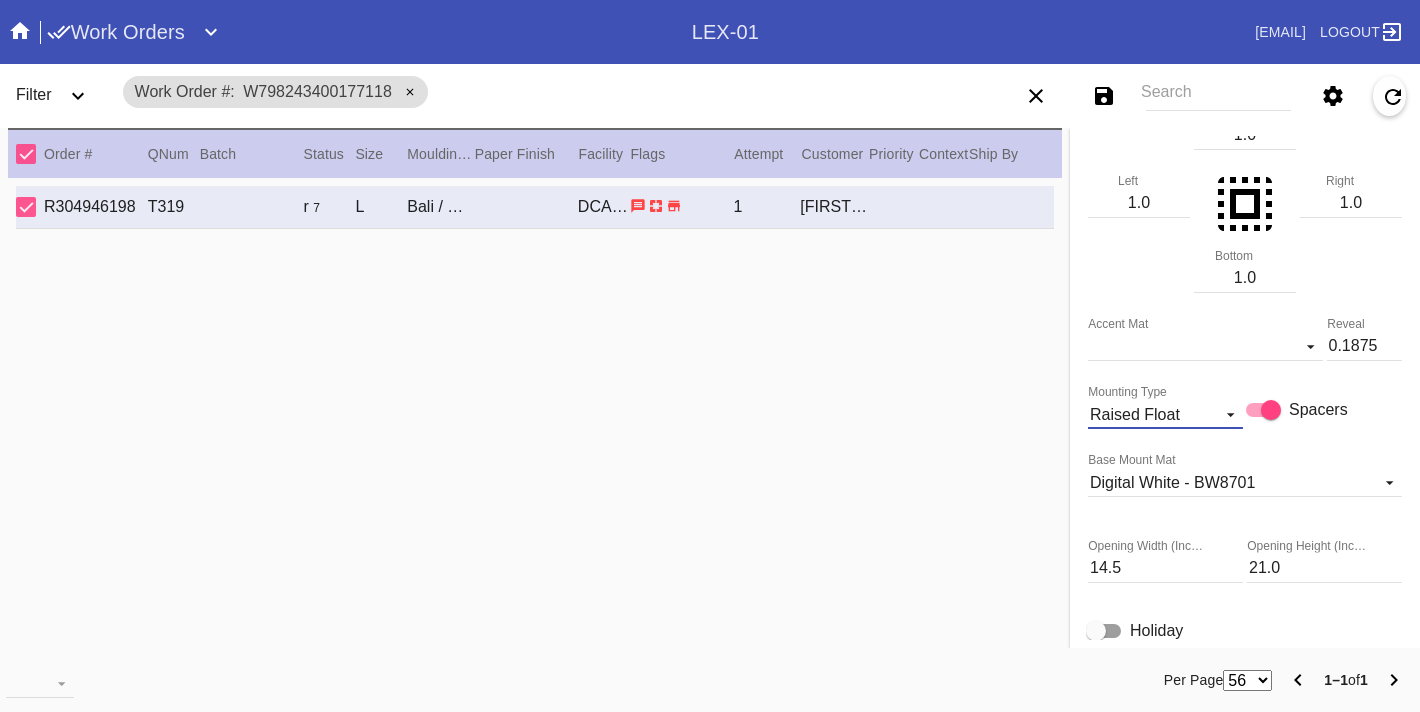 click on "Raised Float" at bounding box center (1149, 415) 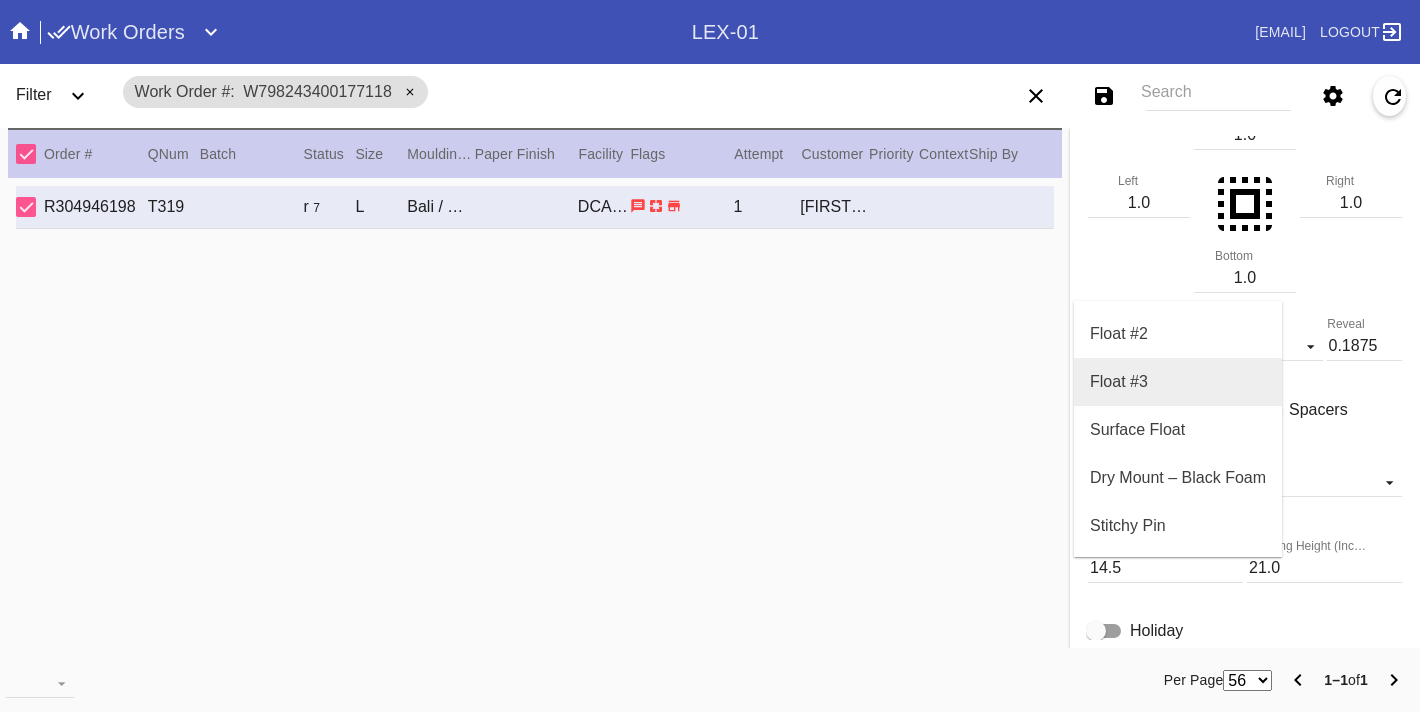 scroll, scrollTop: 166, scrollLeft: 0, axis: vertical 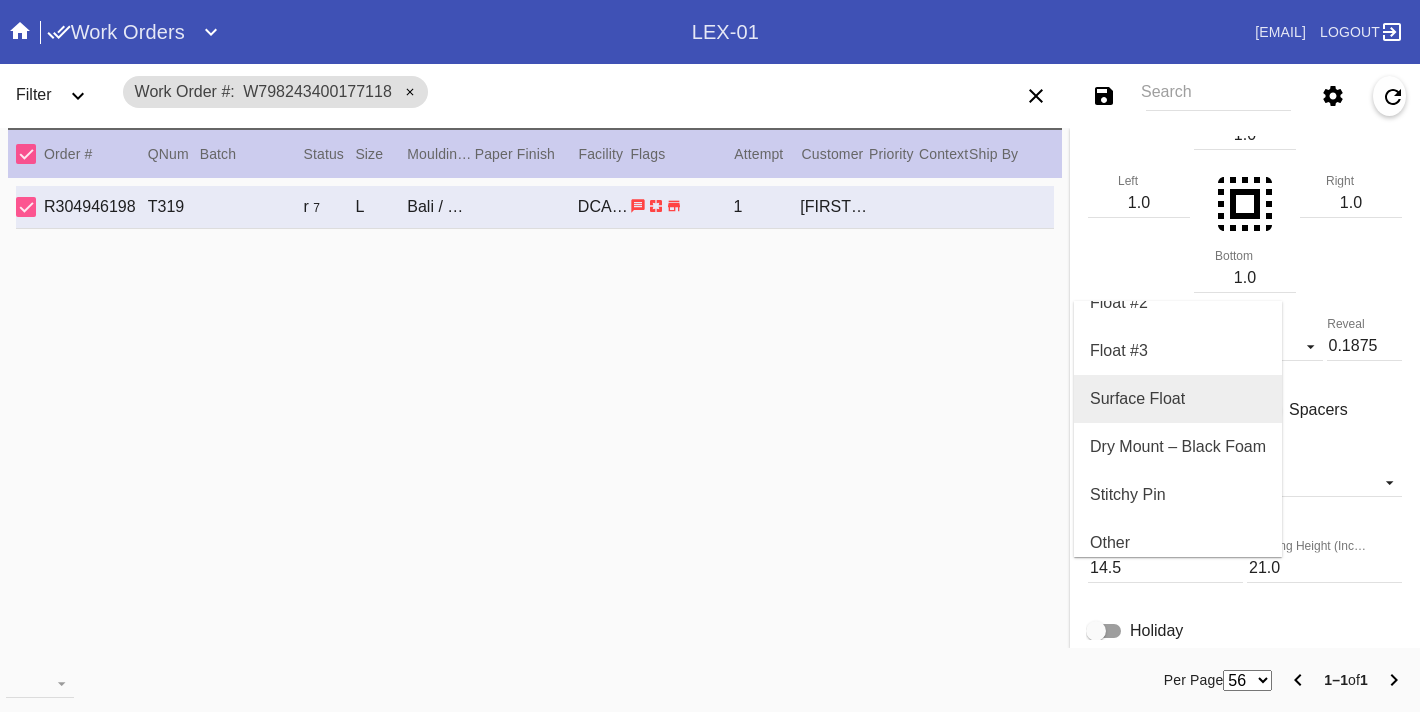click on "Surface Float" at bounding box center (1178, 399) 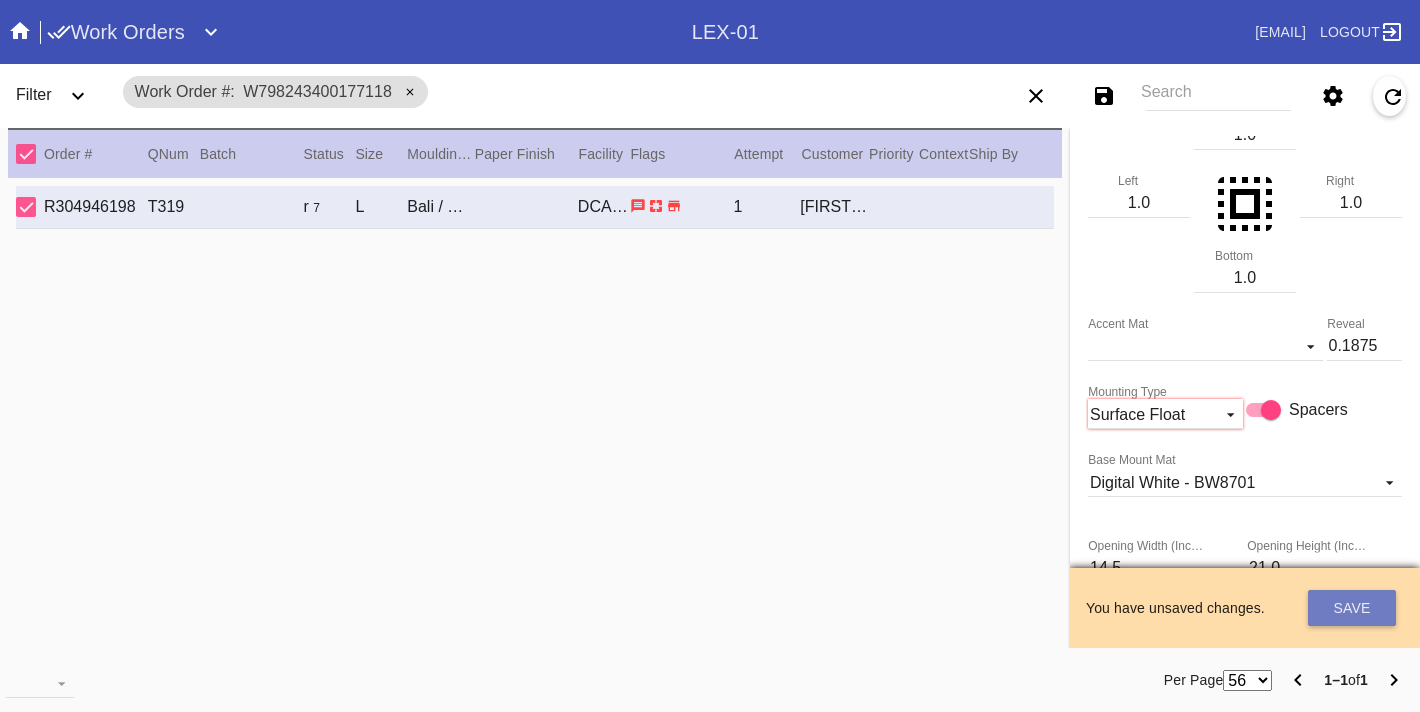 click on "Save" at bounding box center (1352, 608) 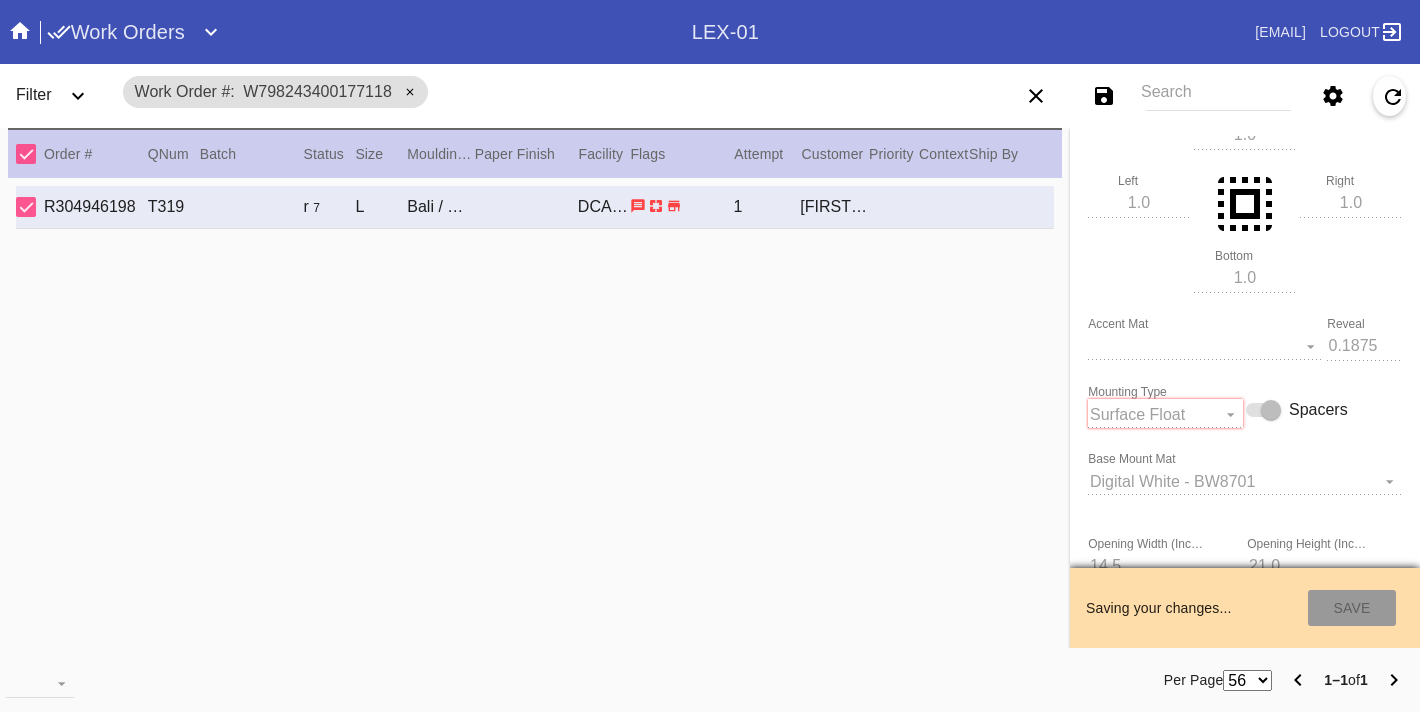 type on "[DATE]" 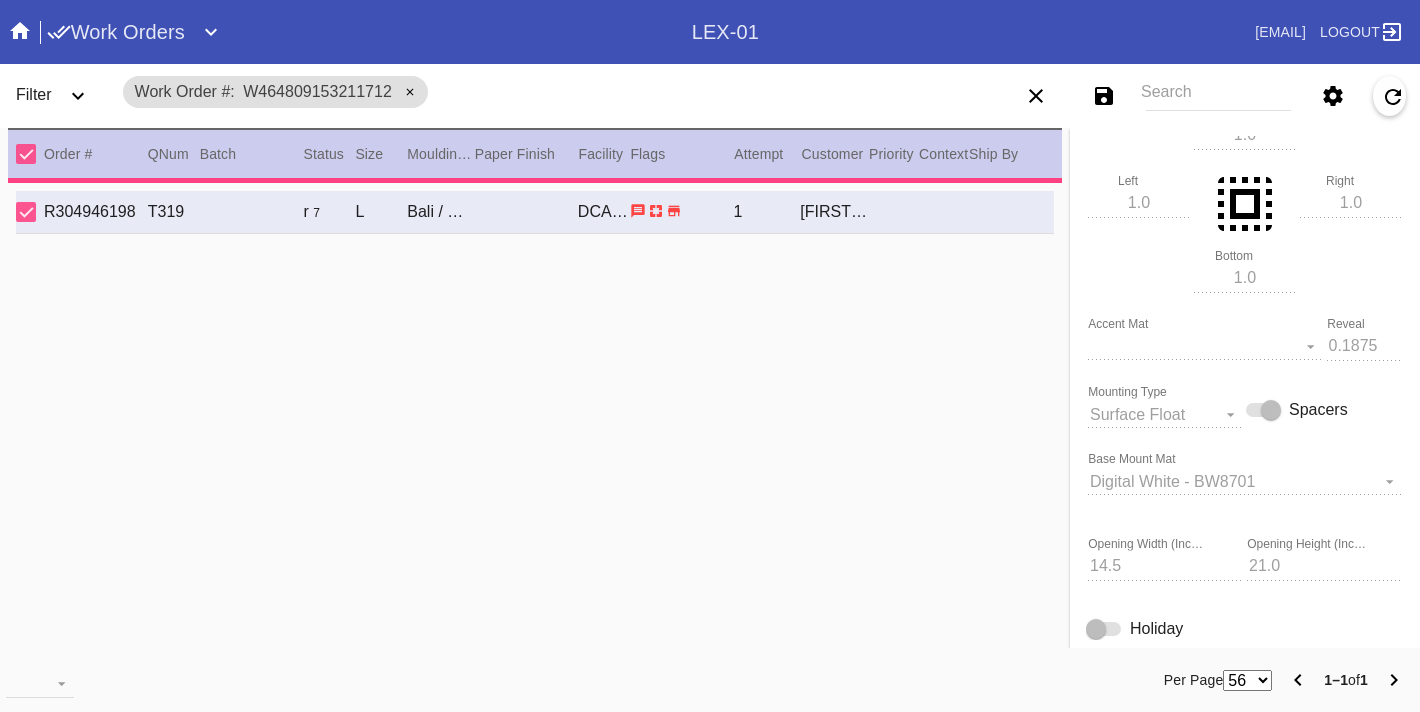 type on "18.0" 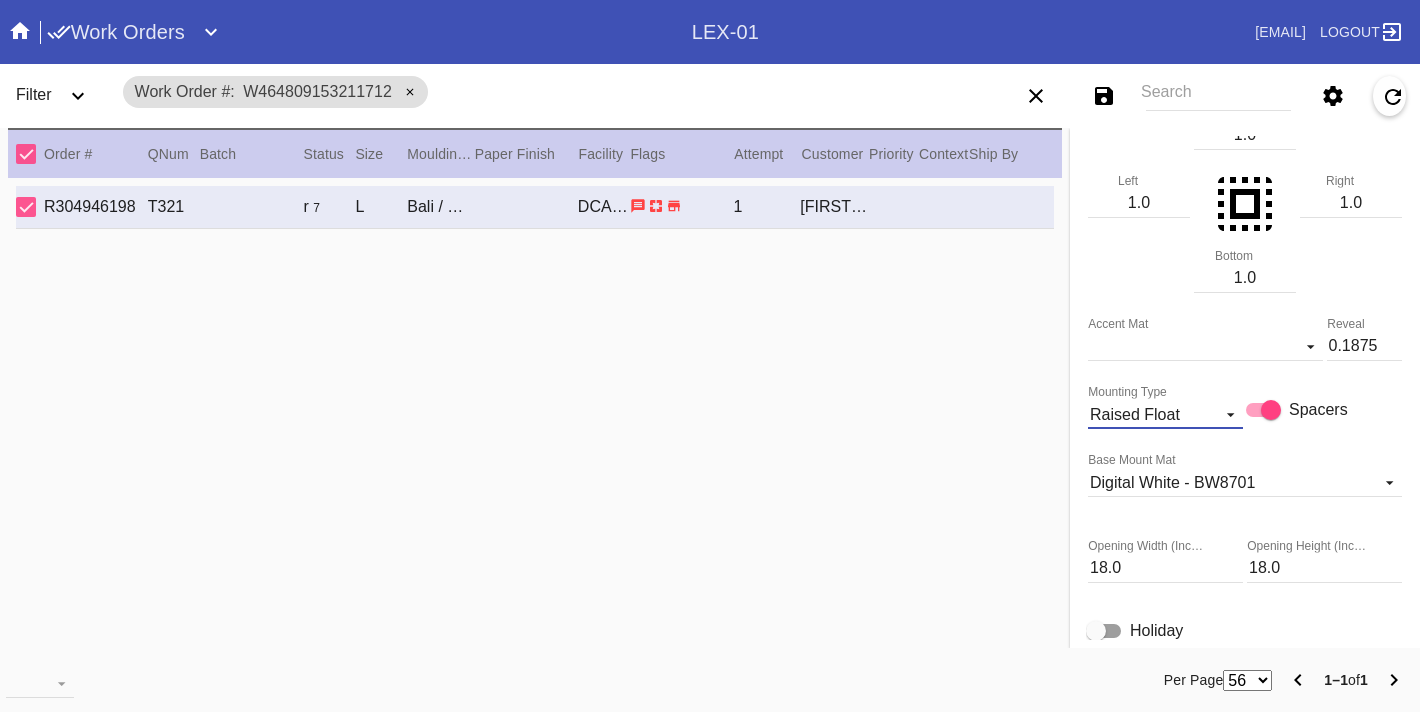 click at bounding box center [1225, 412] 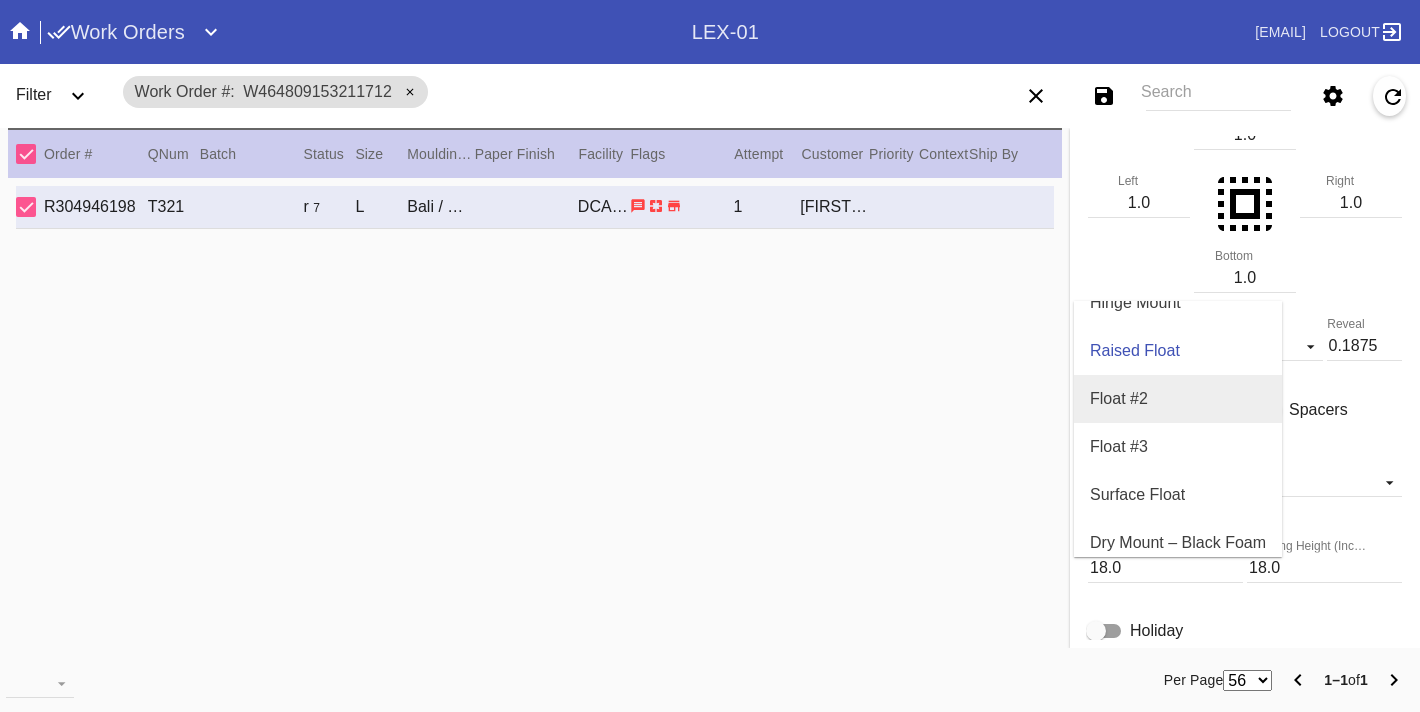 scroll, scrollTop: 75, scrollLeft: 0, axis: vertical 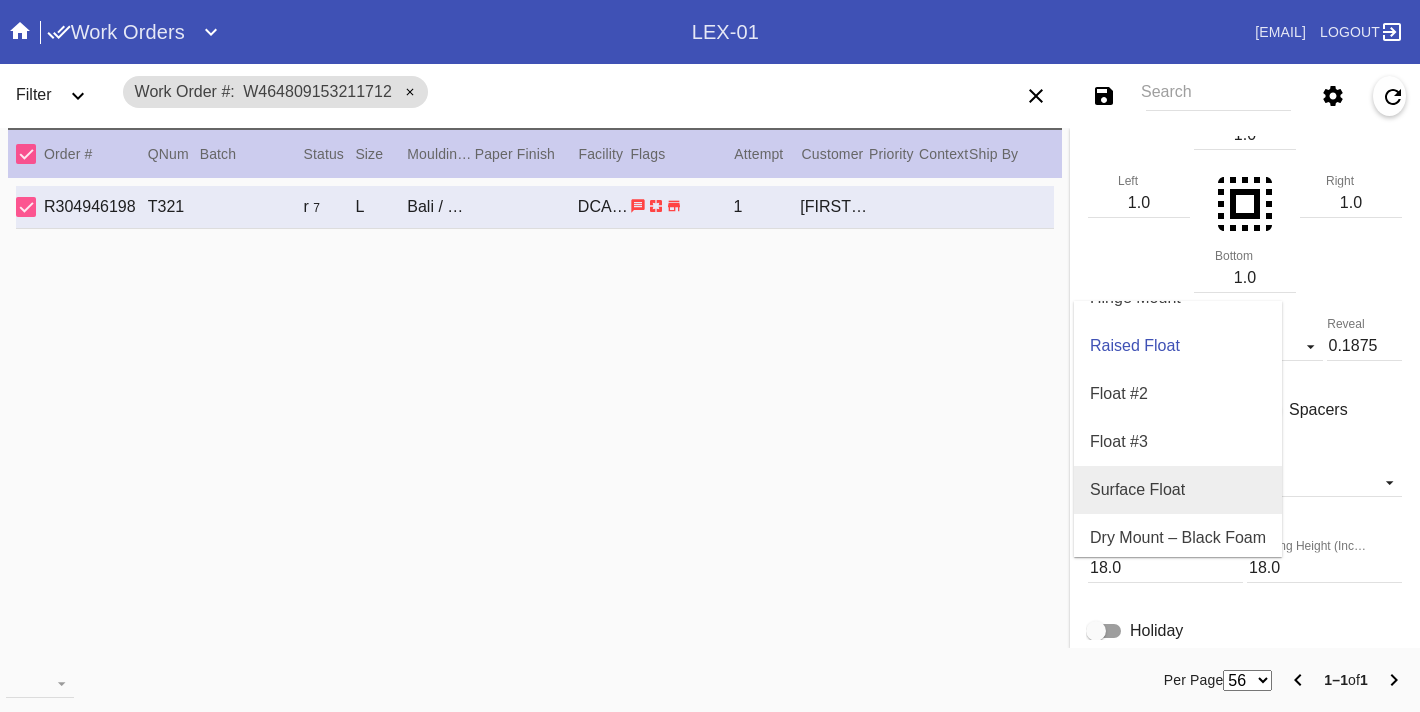 click on "Surface Float" at bounding box center (1178, 490) 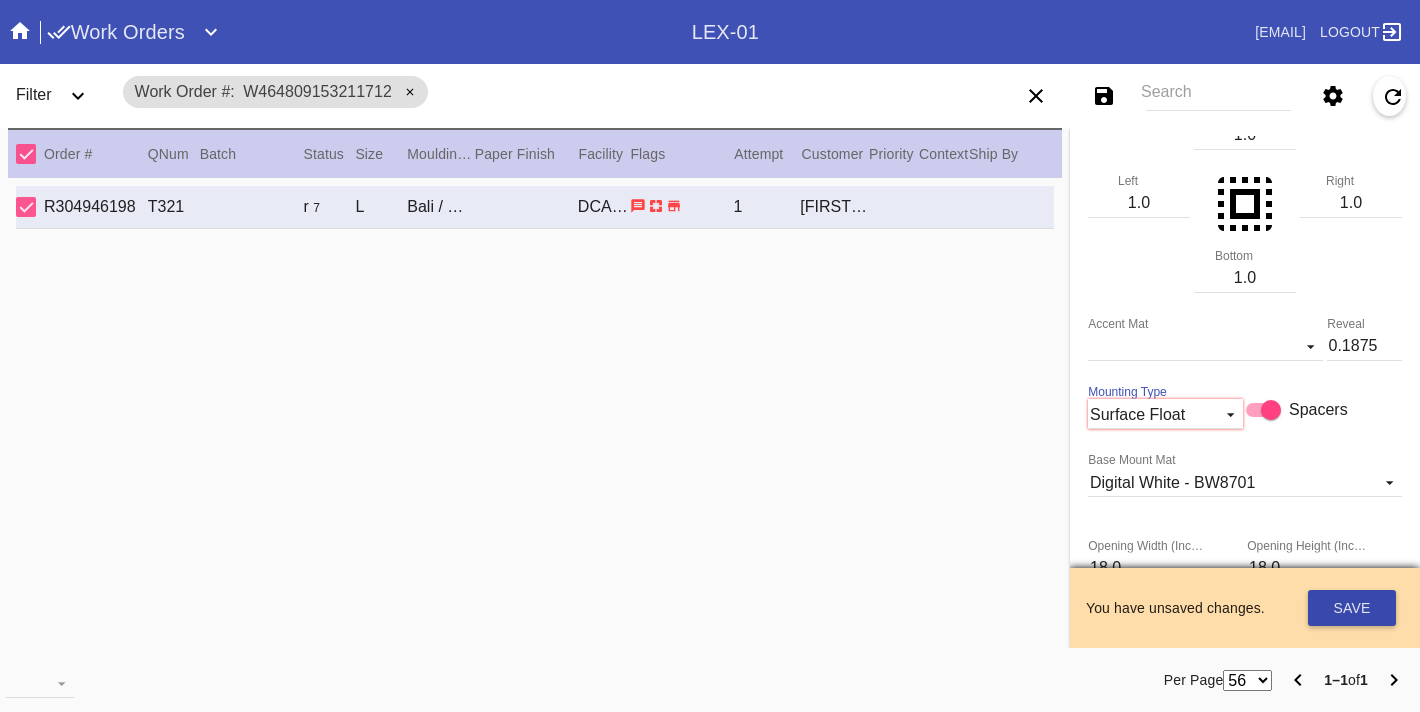 click on "Save" at bounding box center [1352, 608] 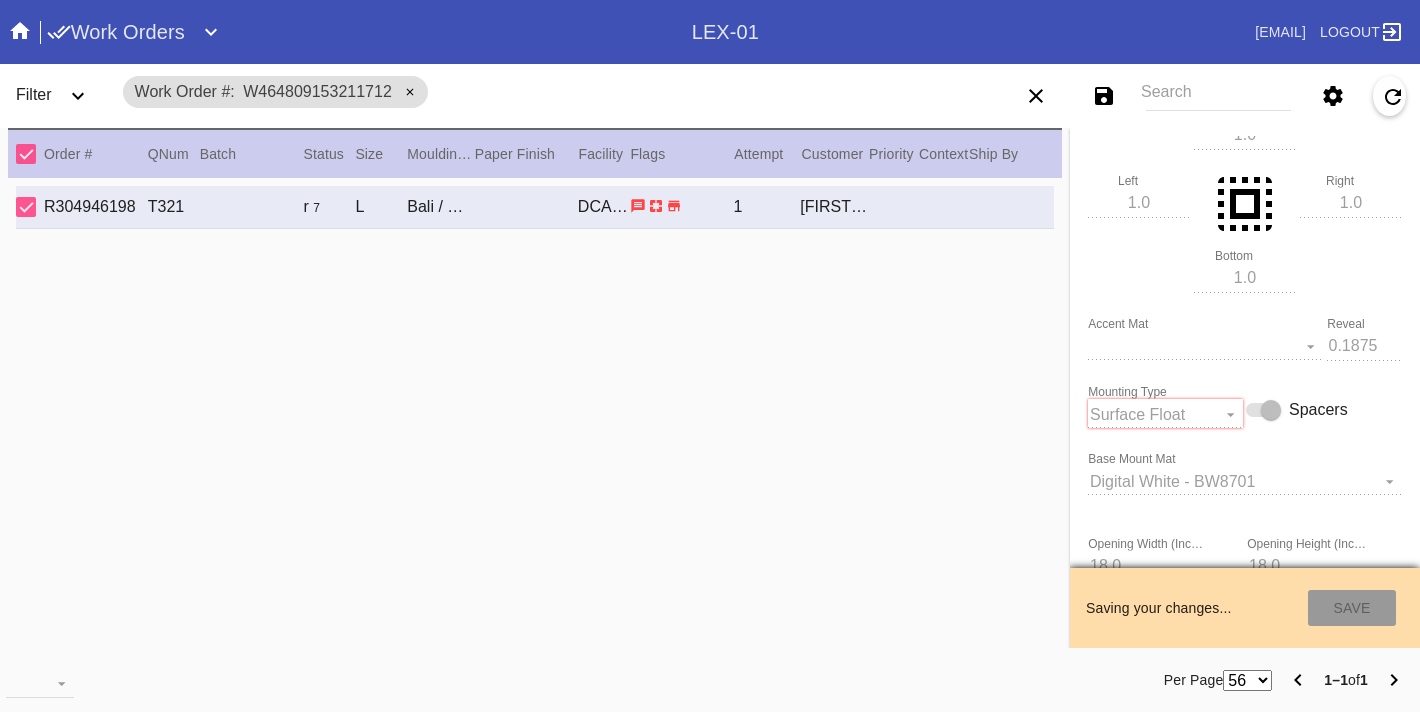 type on "[DATE]" 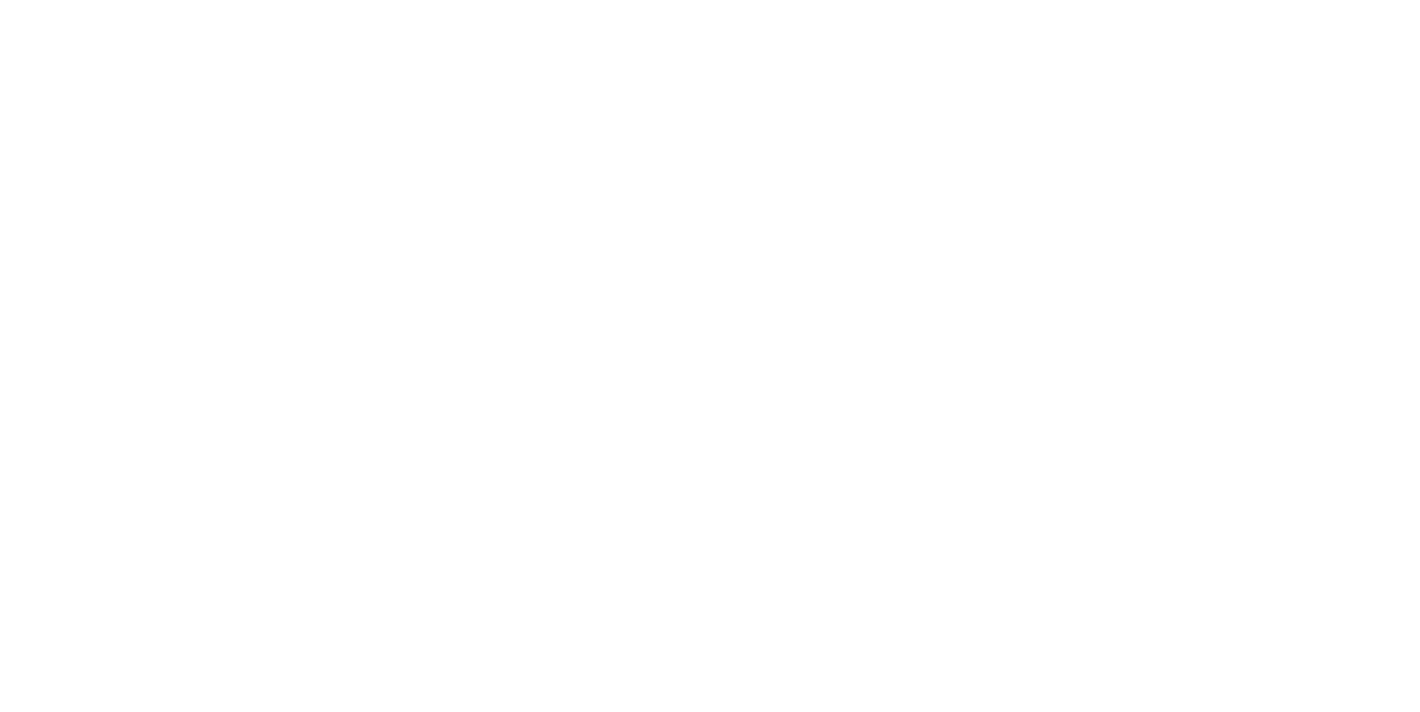 scroll, scrollTop: 0, scrollLeft: 0, axis: both 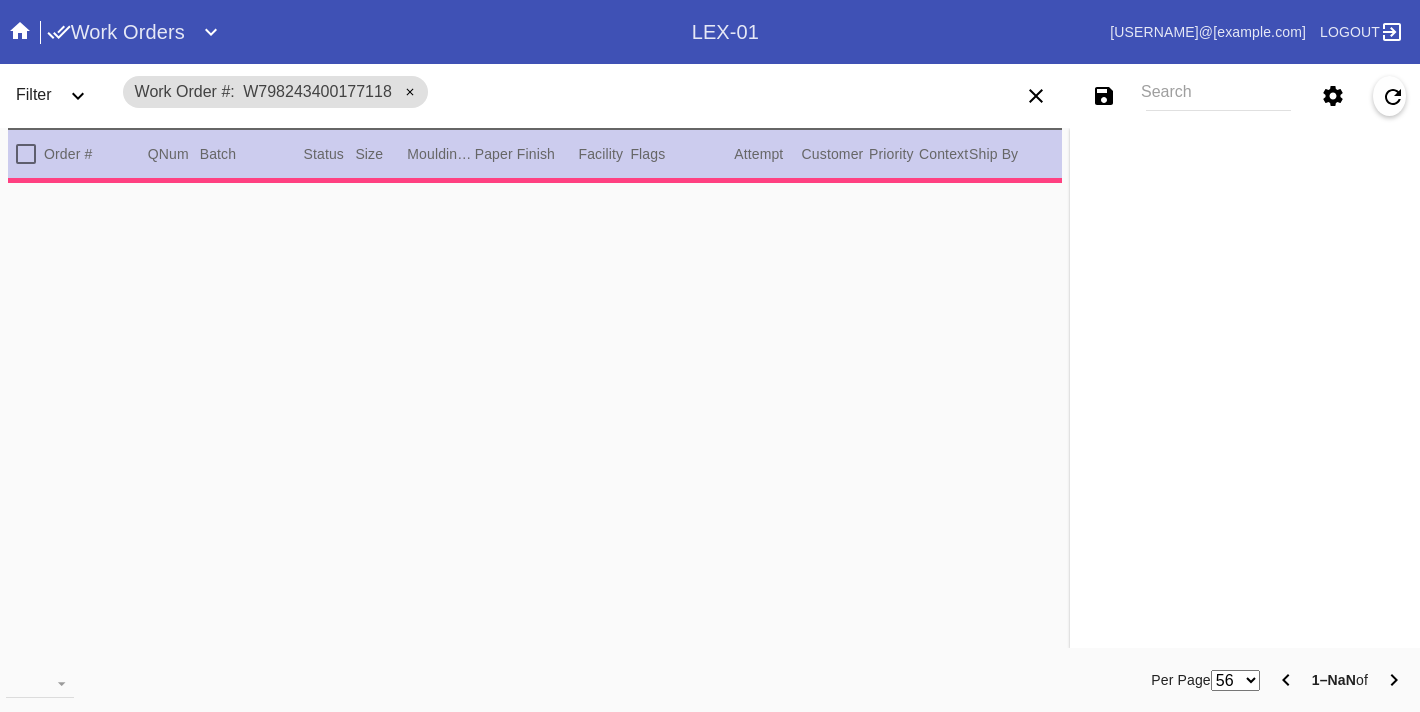 type on "1.0" 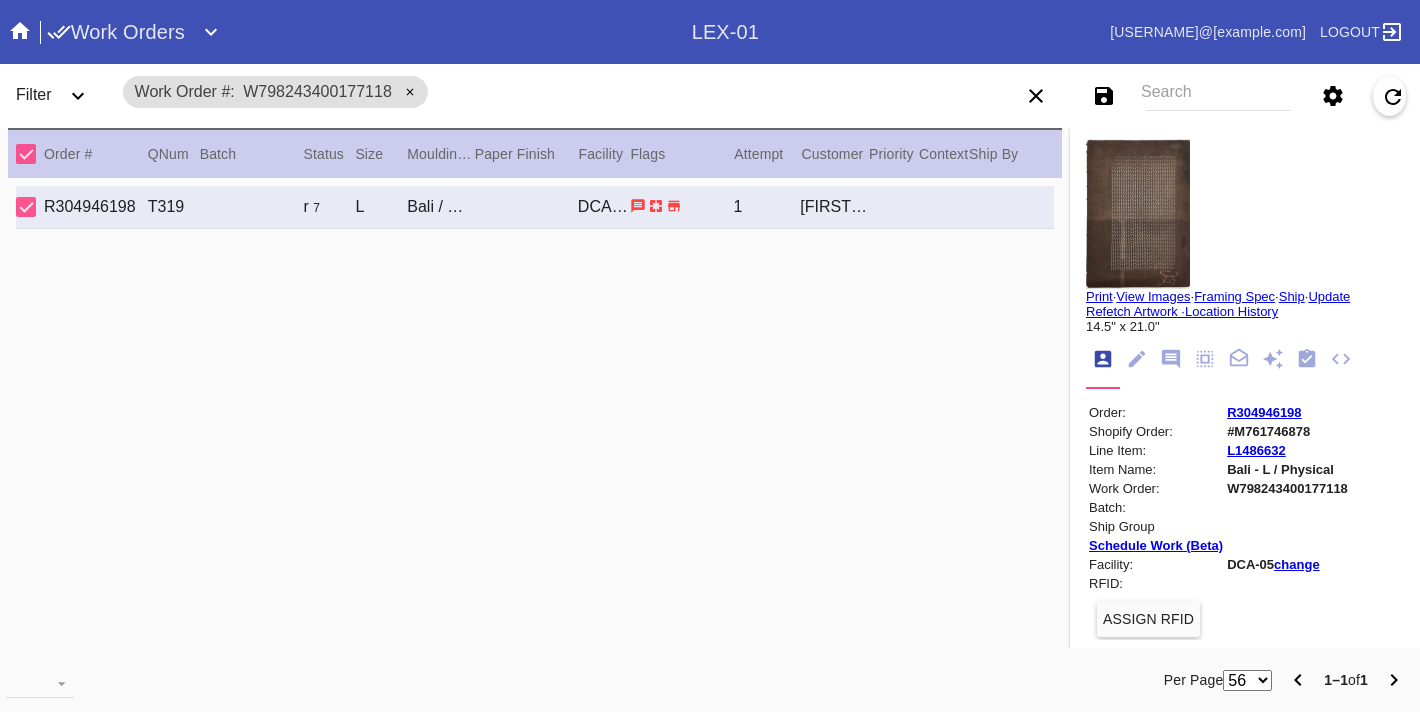scroll, scrollTop: 0, scrollLeft: 0, axis: both 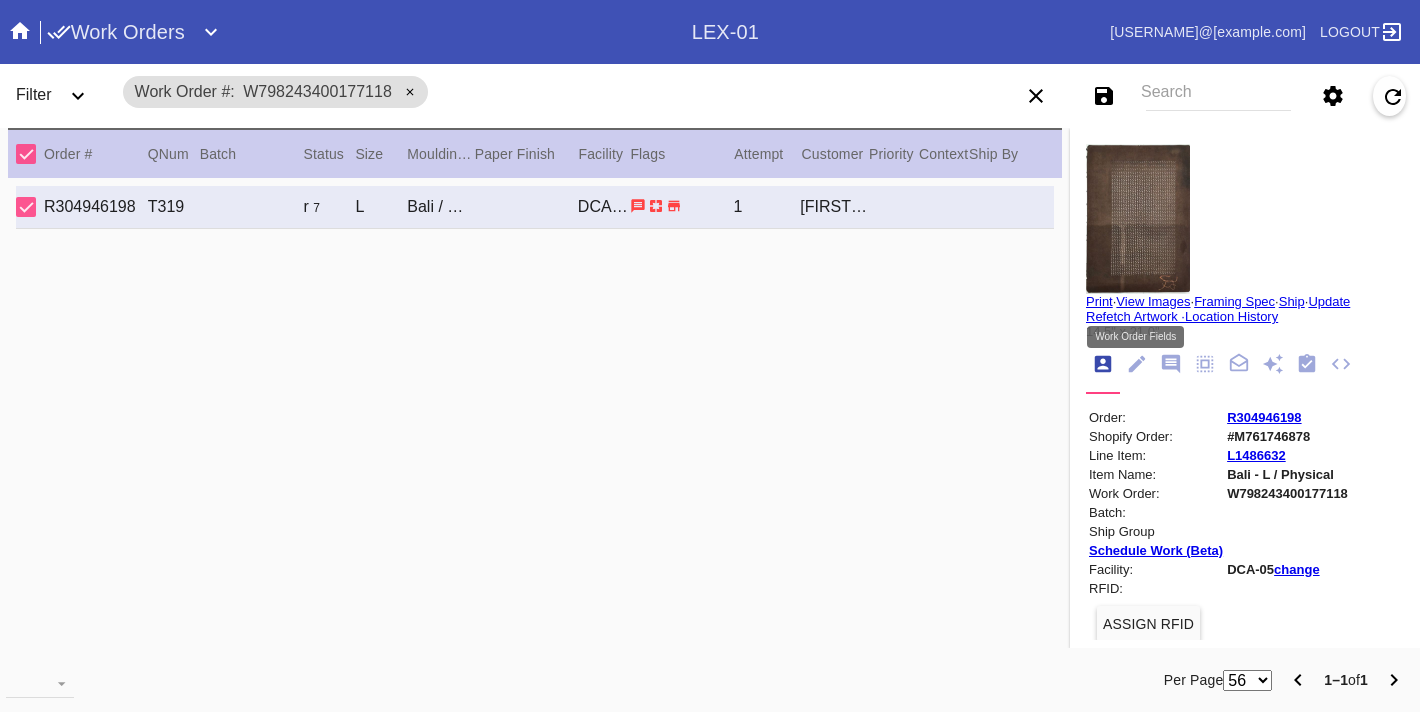 click 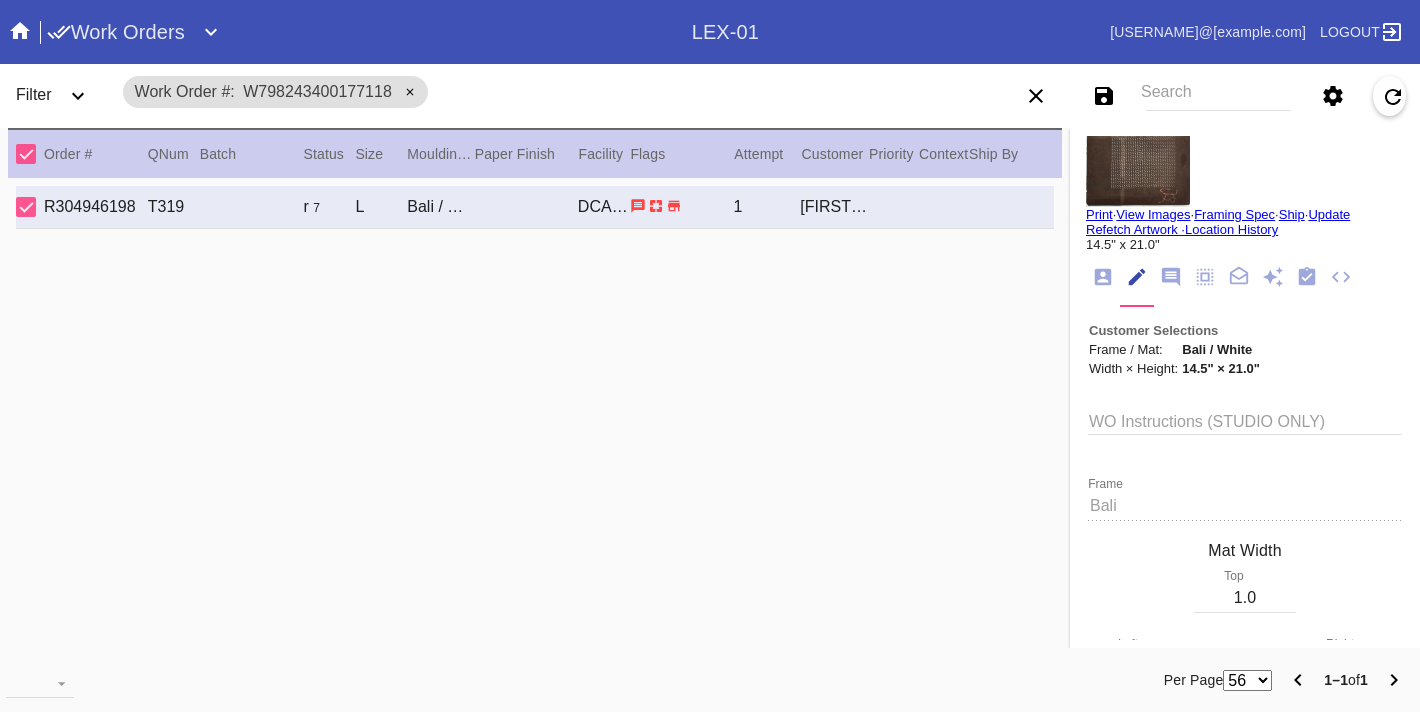 scroll, scrollTop: 0, scrollLeft: 0, axis: both 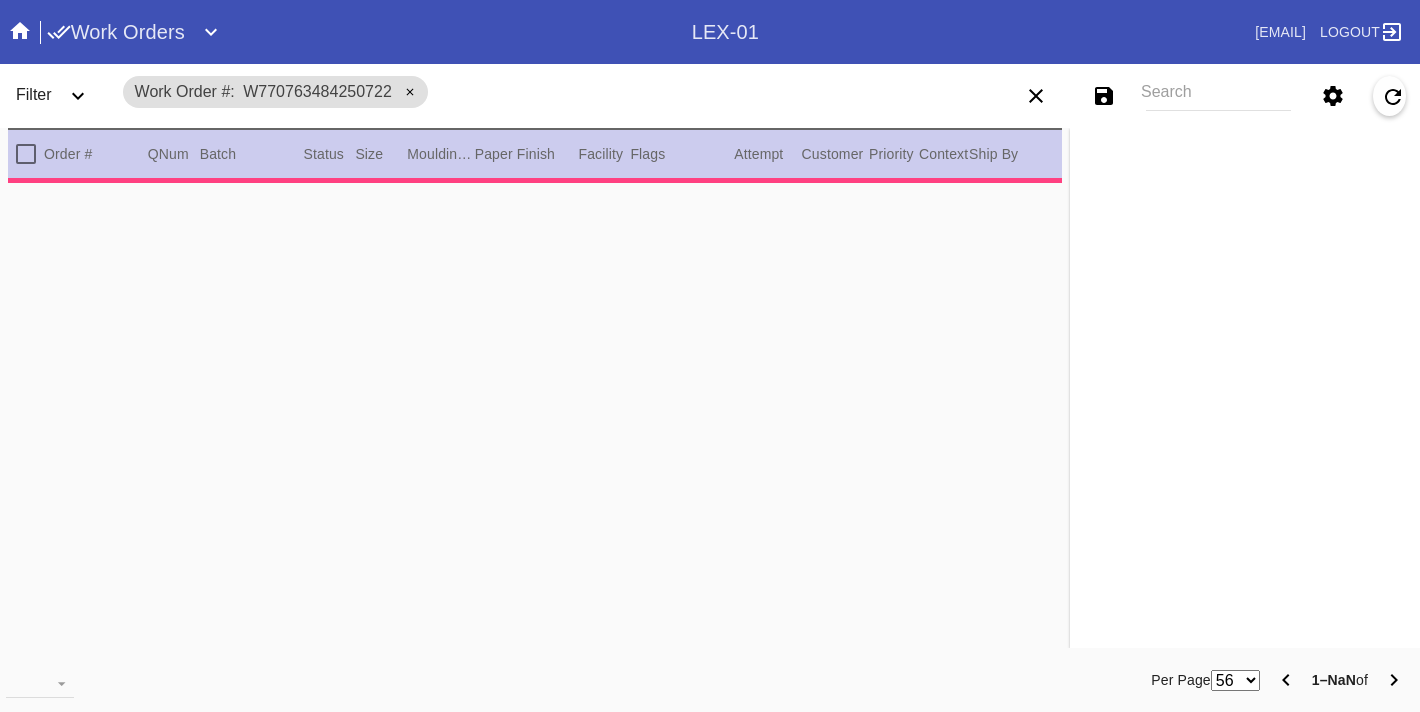 type on "1.0" 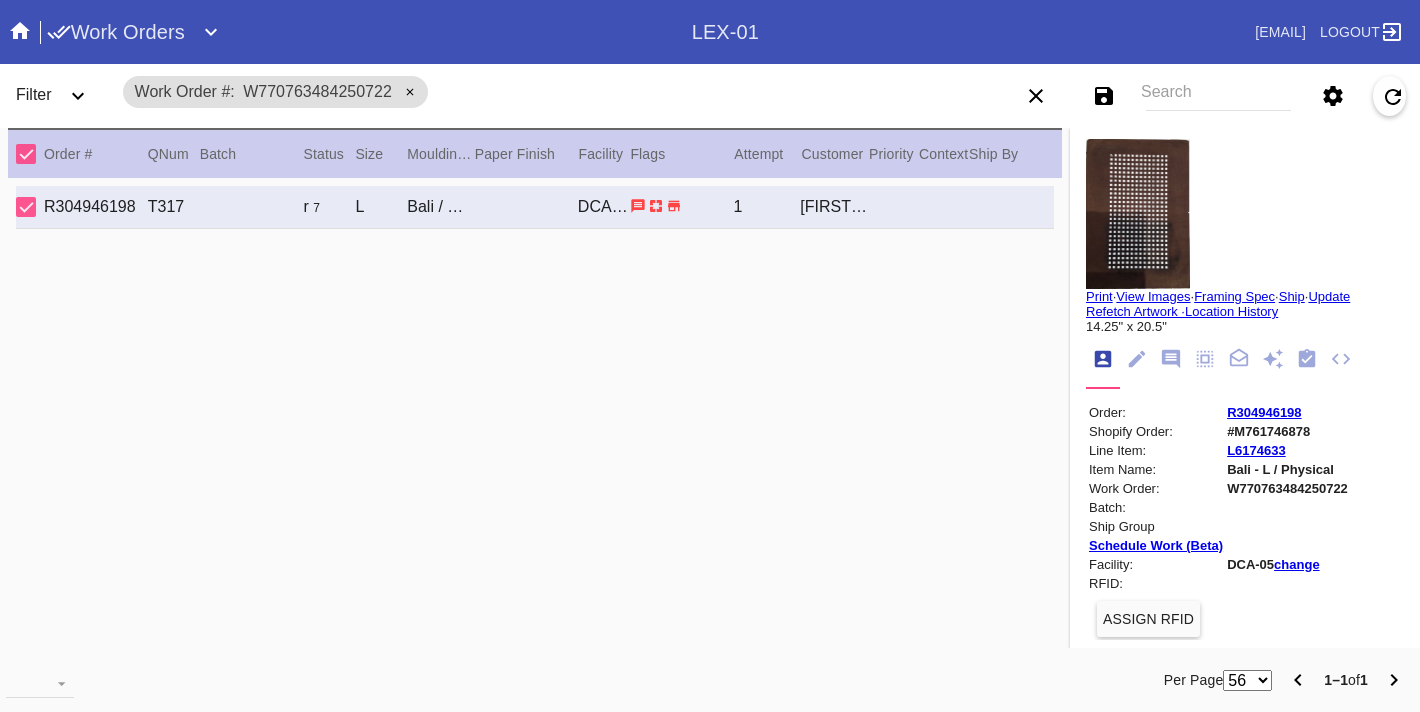 scroll, scrollTop: 6, scrollLeft: 0, axis: vertical 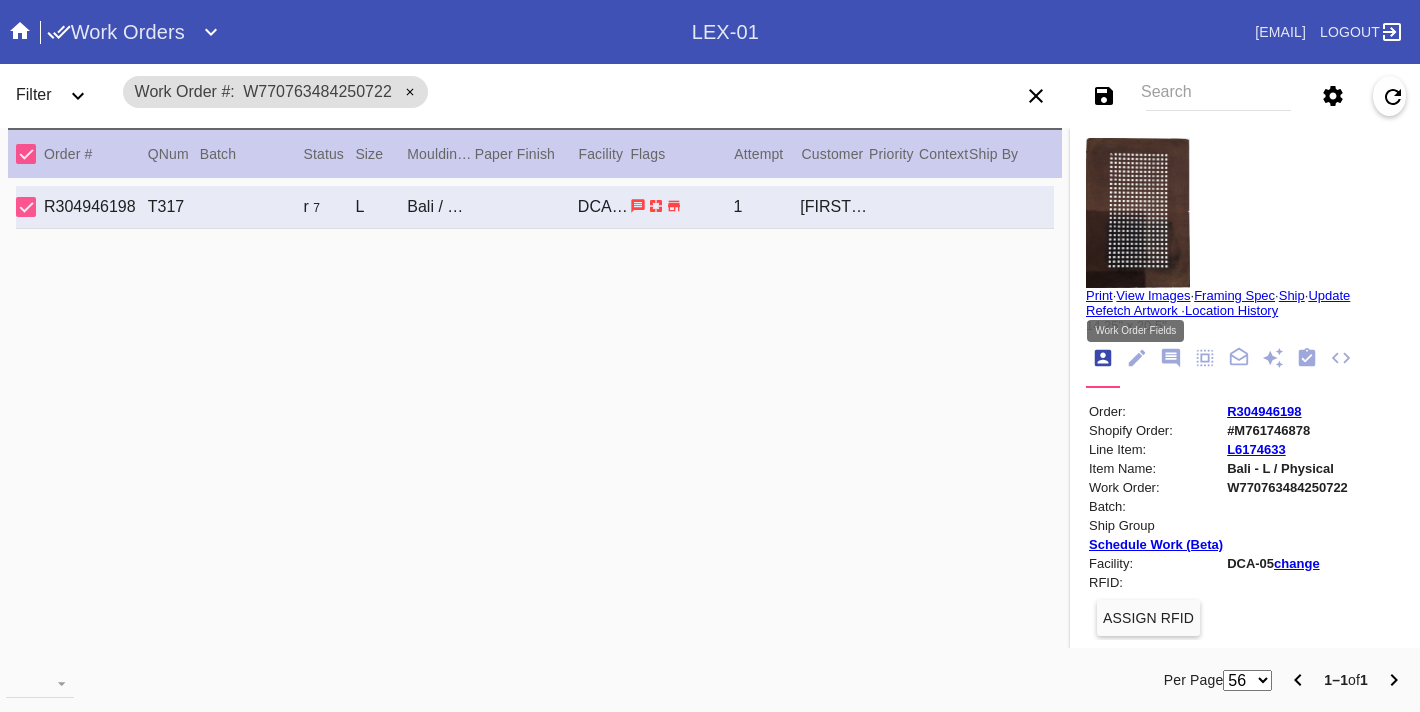click 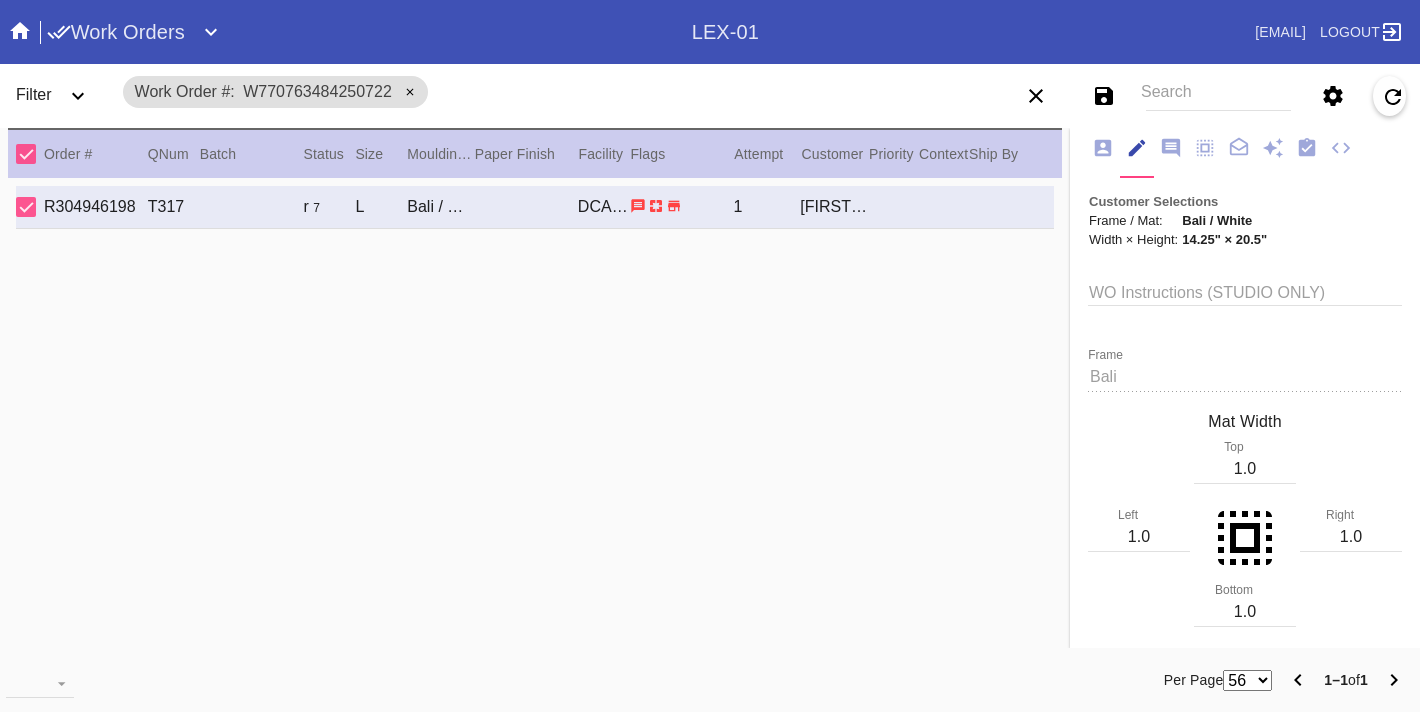 scroll, scrollTop: 0, scrollLeft: 0, axis: both 